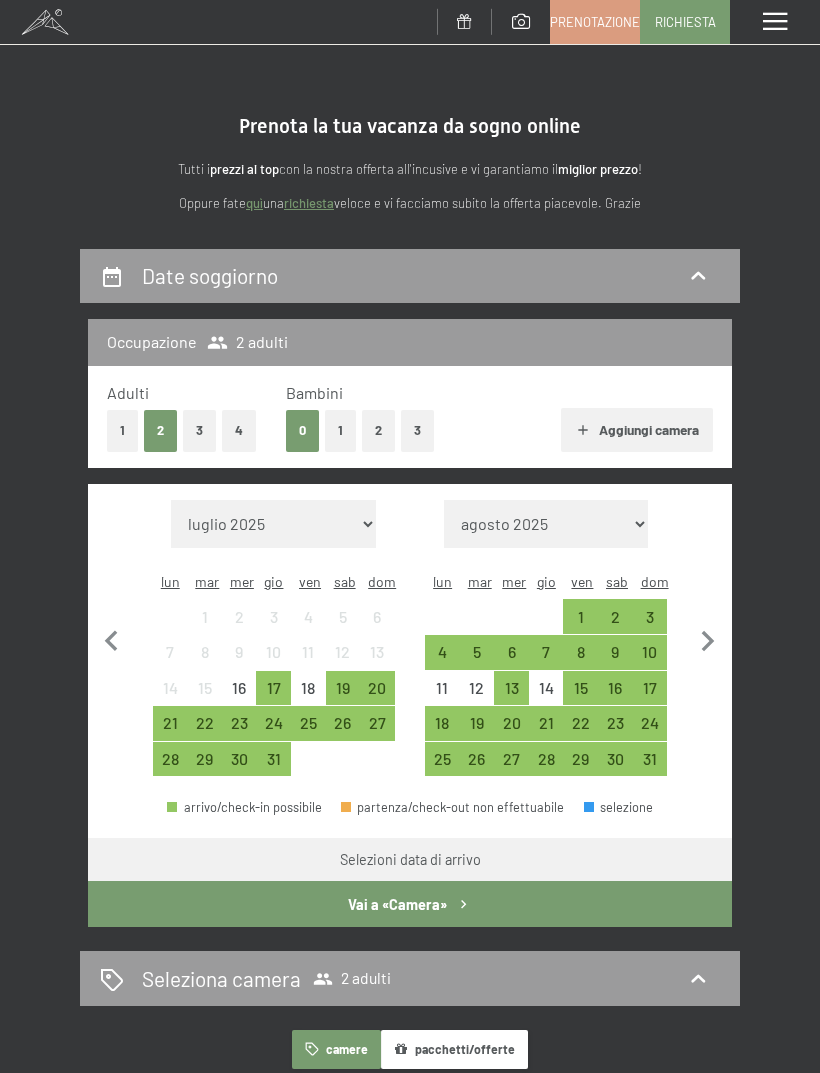 scroll, scrollTop: 0, scrollLeft: 0, axis: both 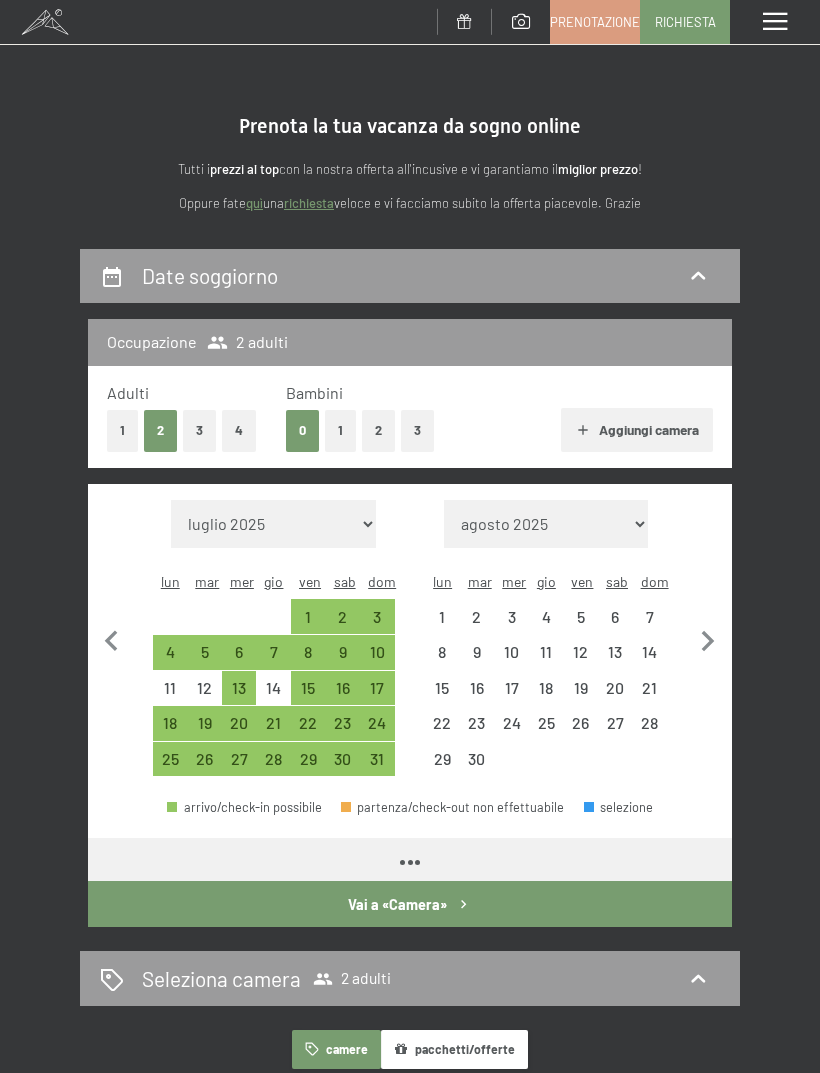click 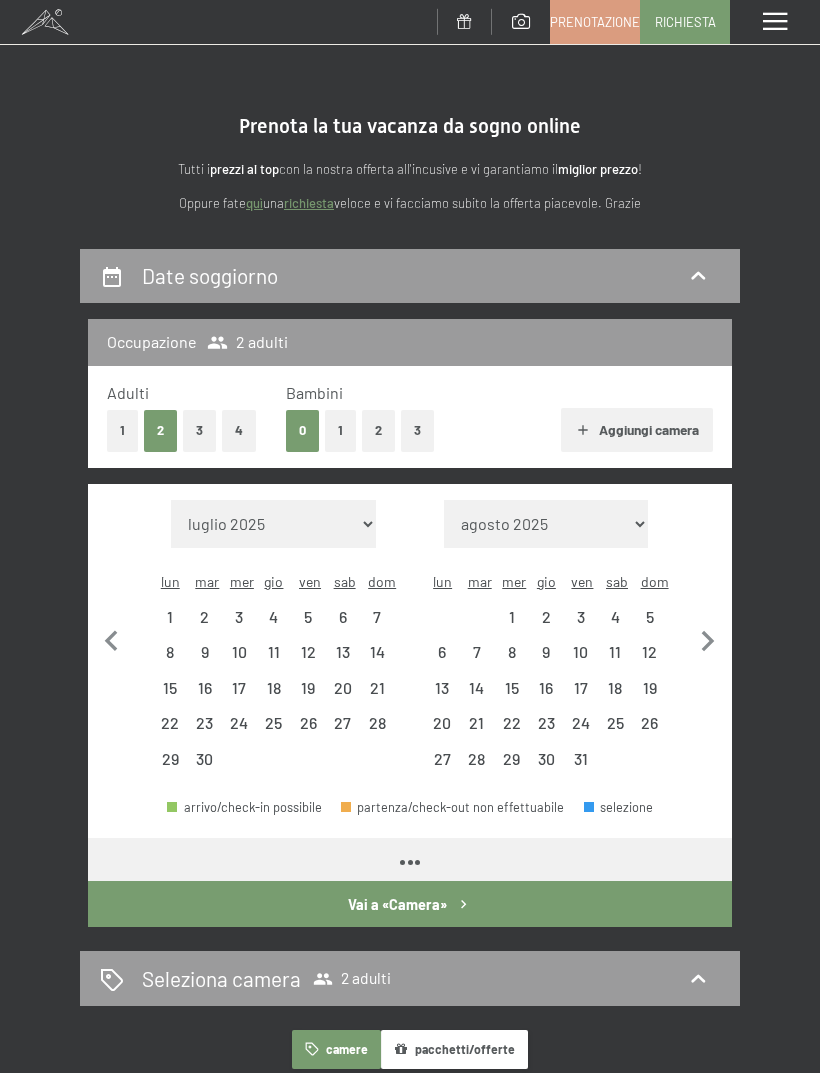 select on "[DATE]" 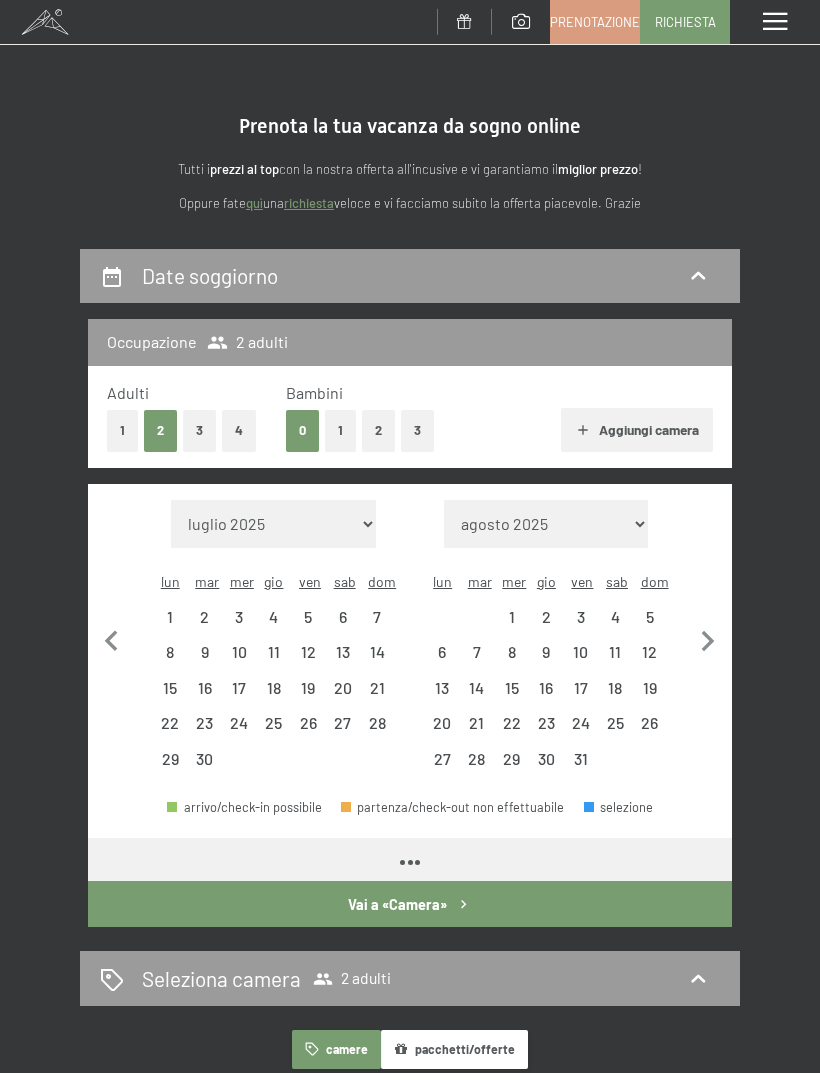 select on "[DATE]" 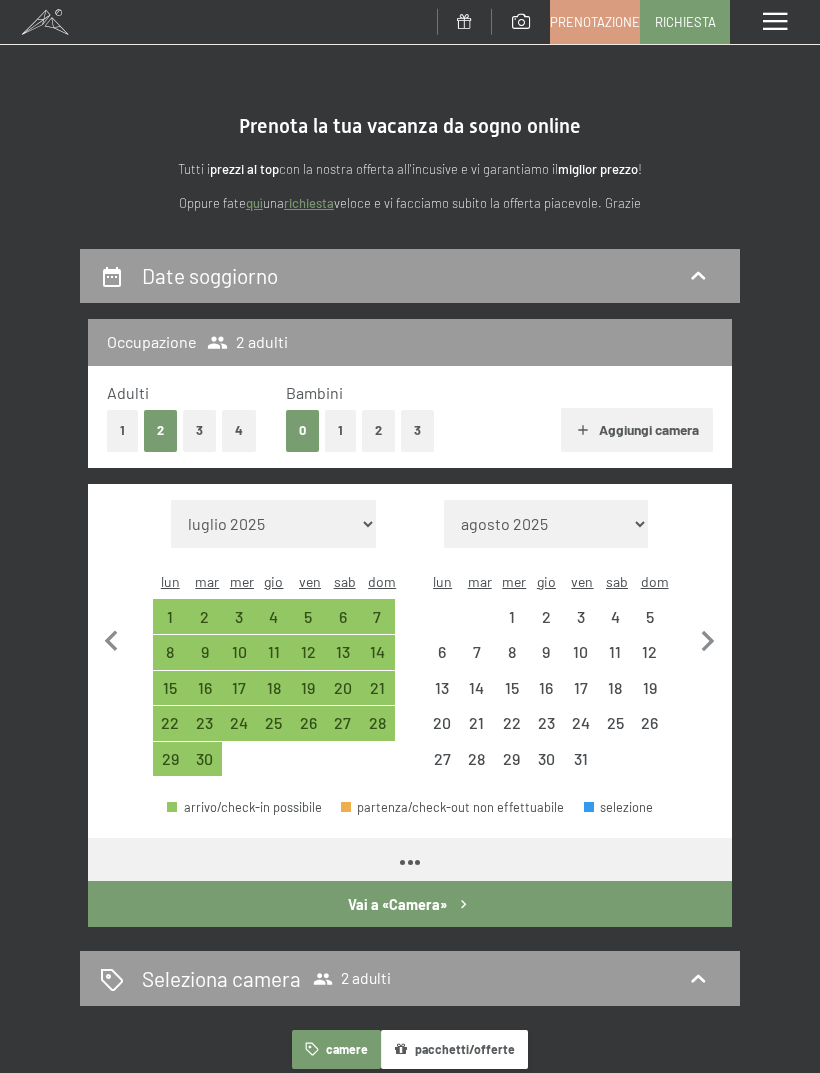 click 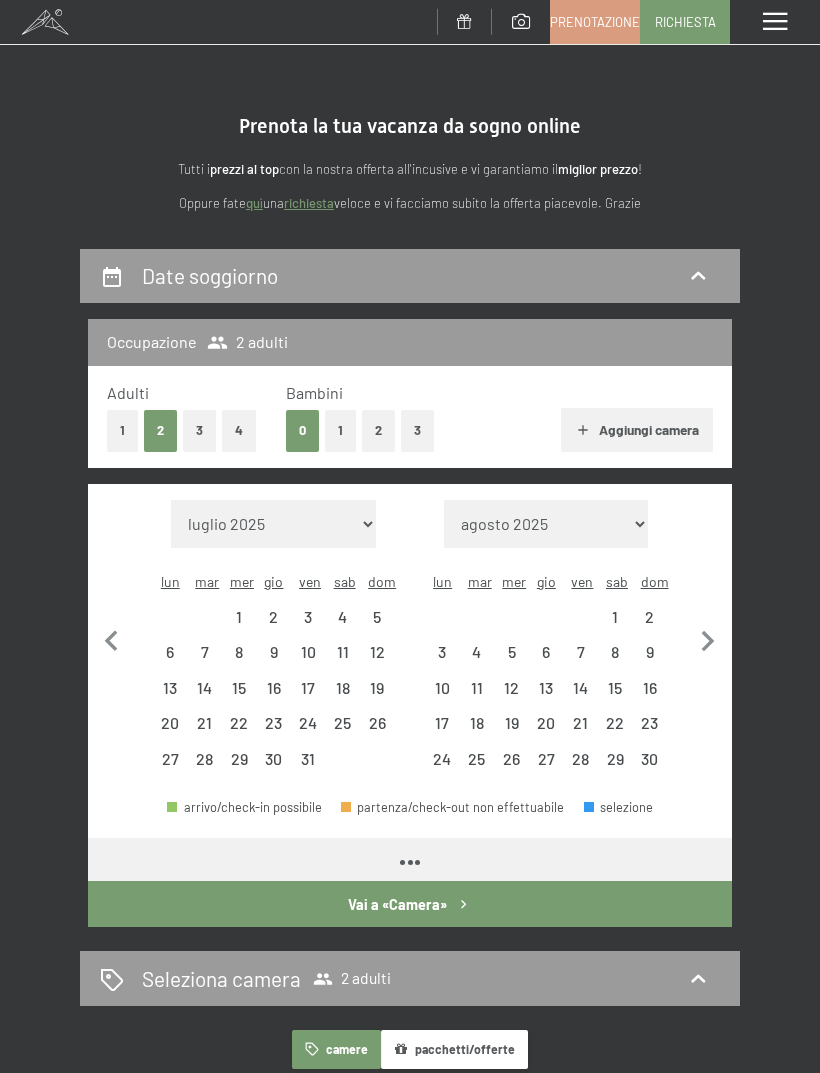 select on "[DATE]" 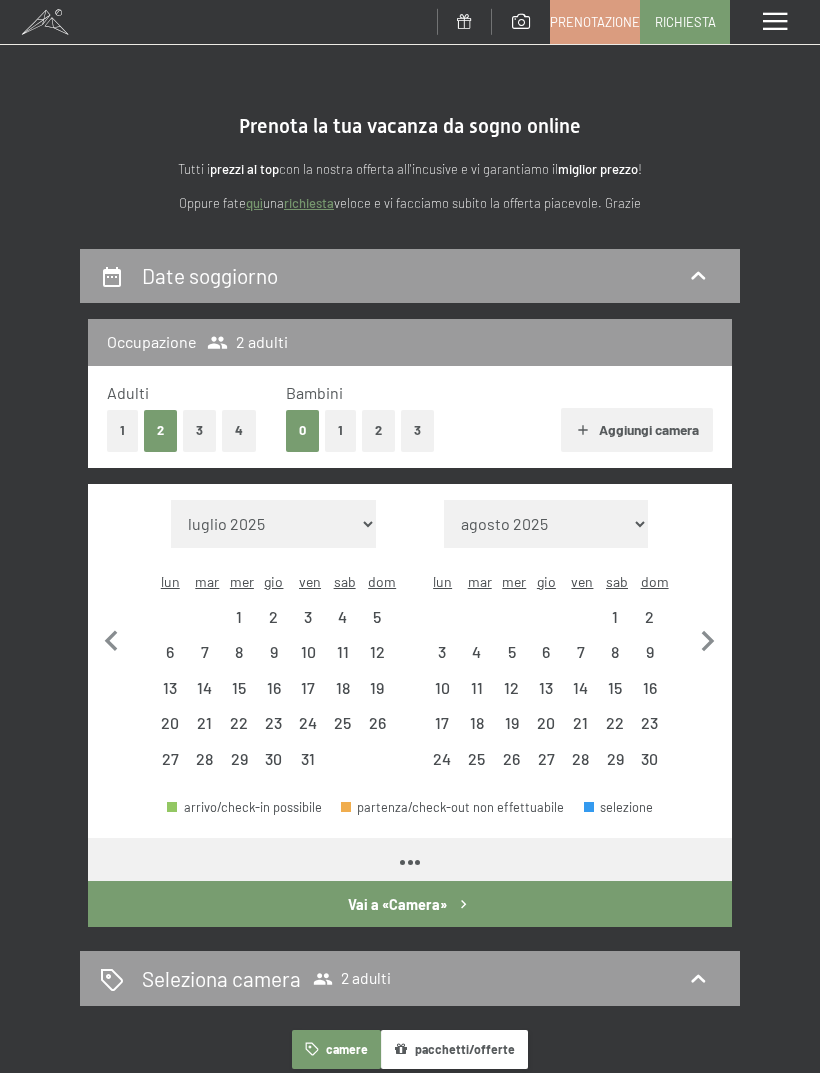 select on "[DATE]" 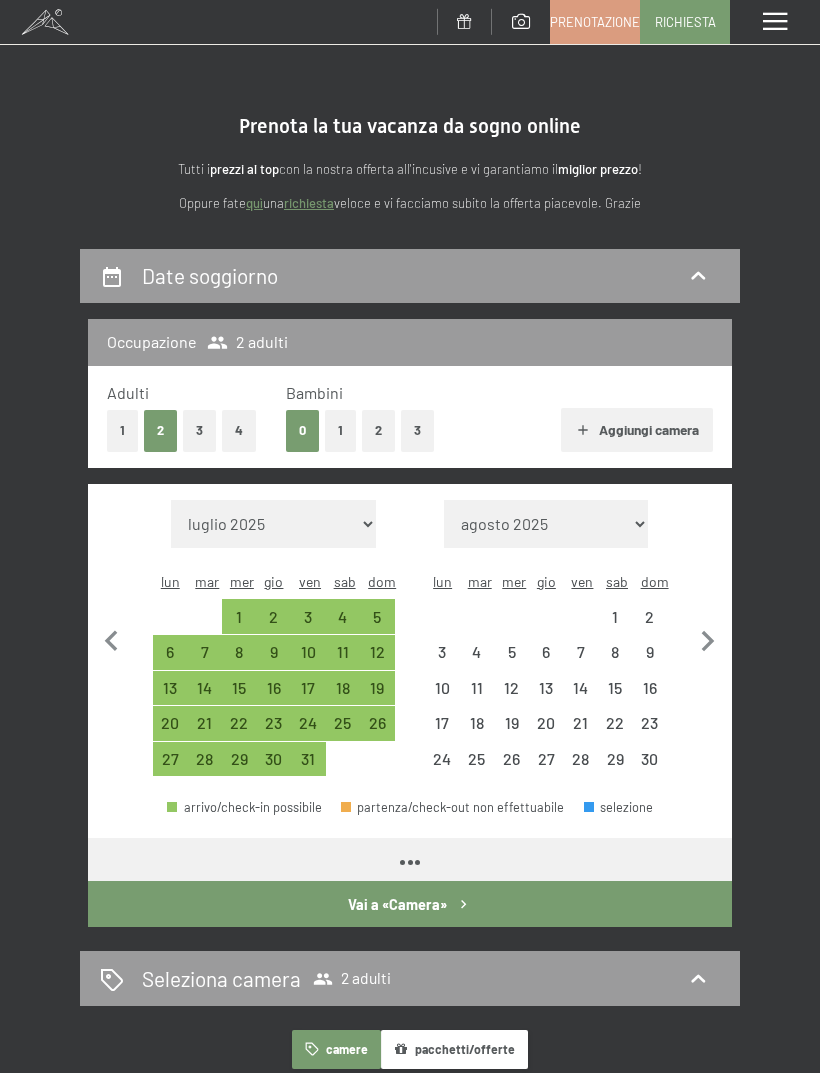 click 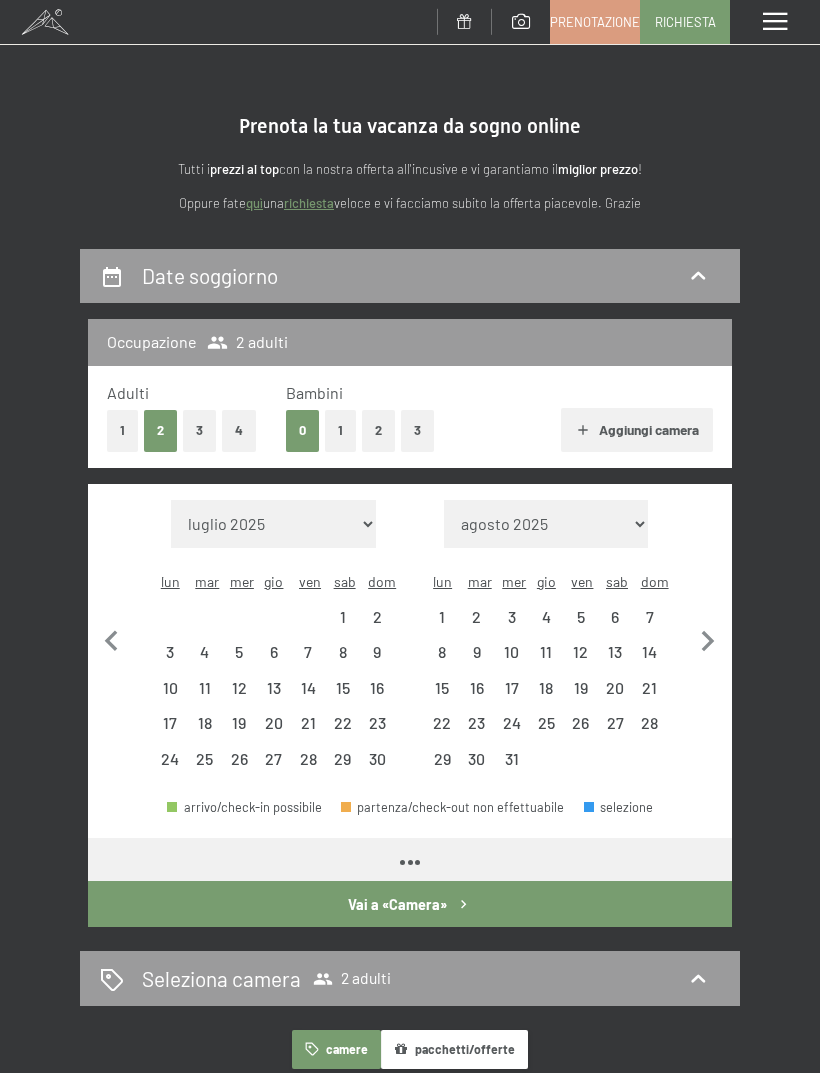select on "[DATE]" 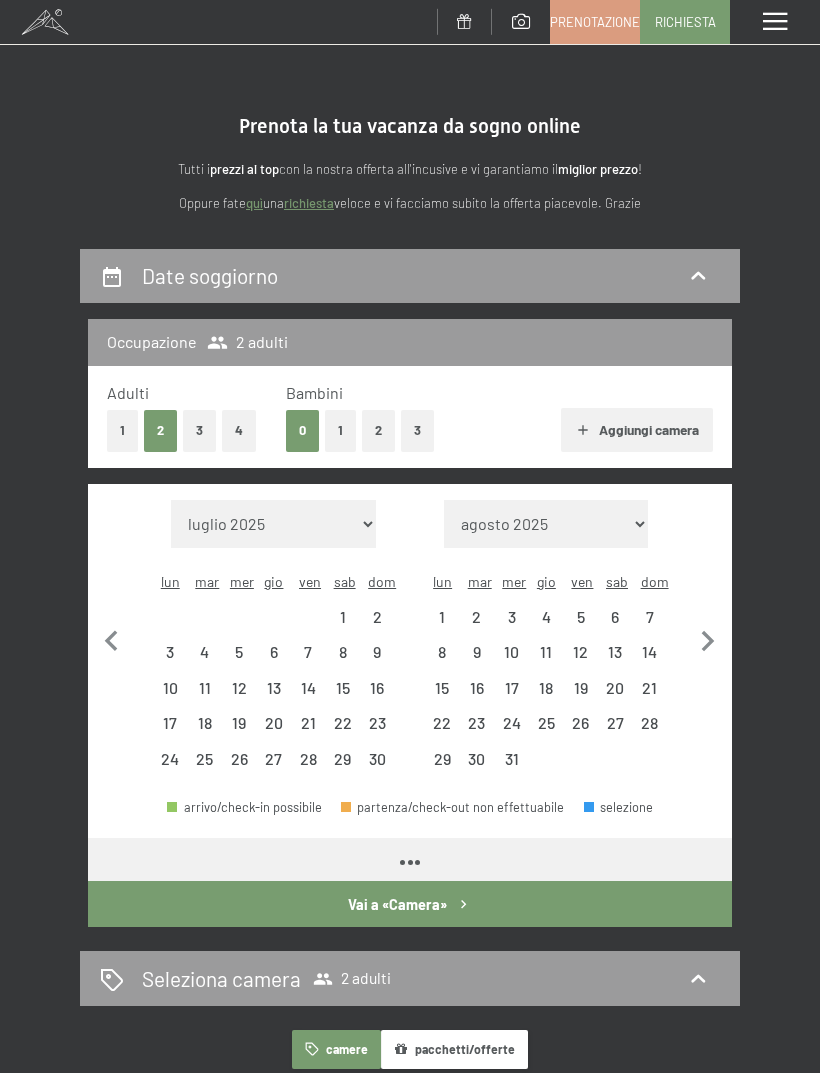 select on "[DATE]" 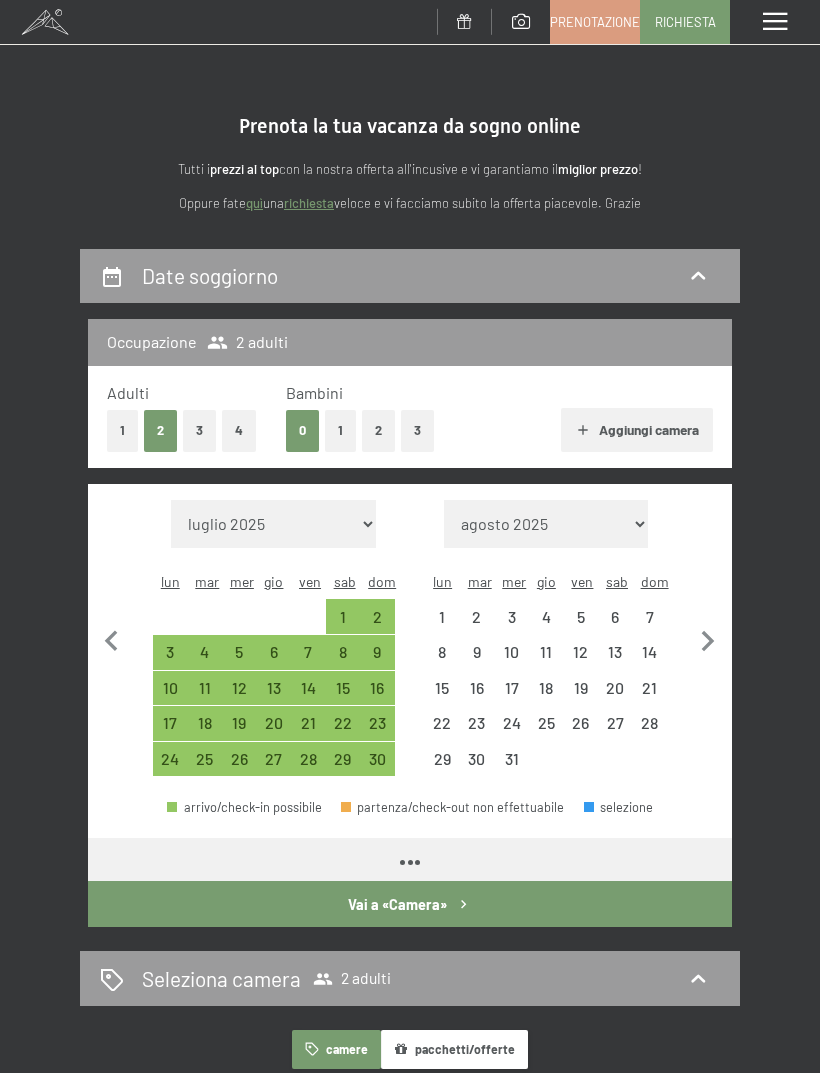 click 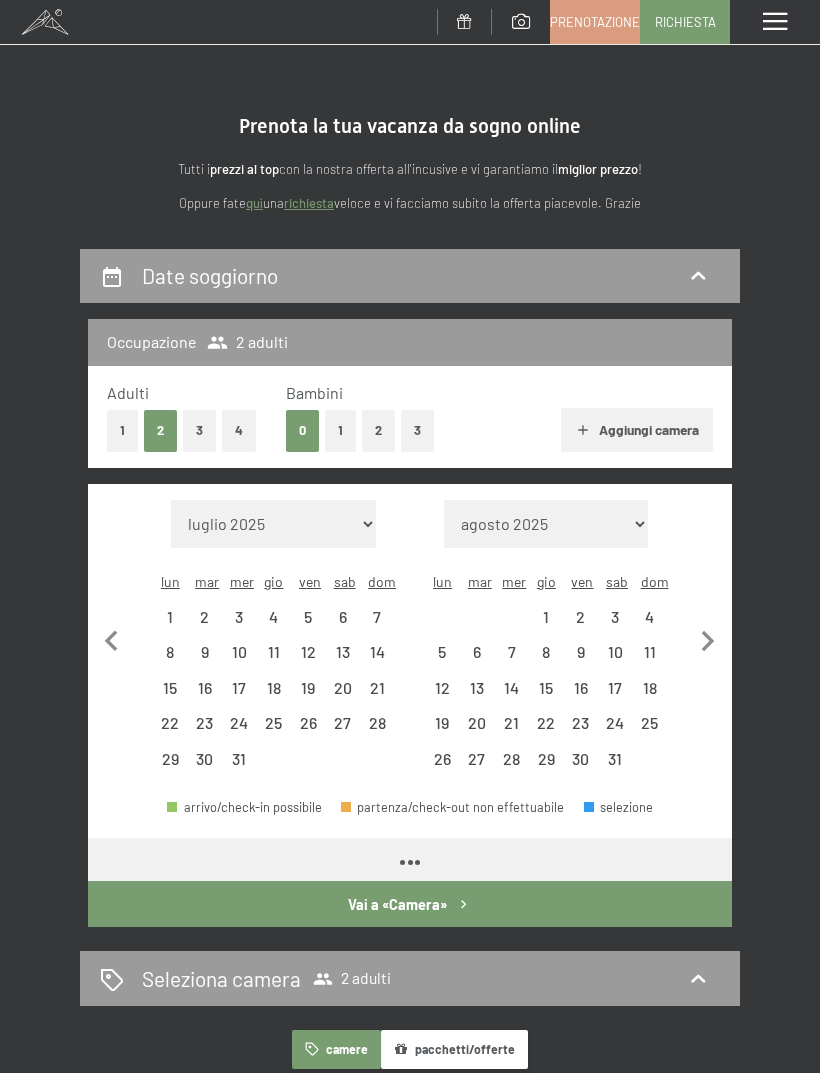 select on "[DATE]" 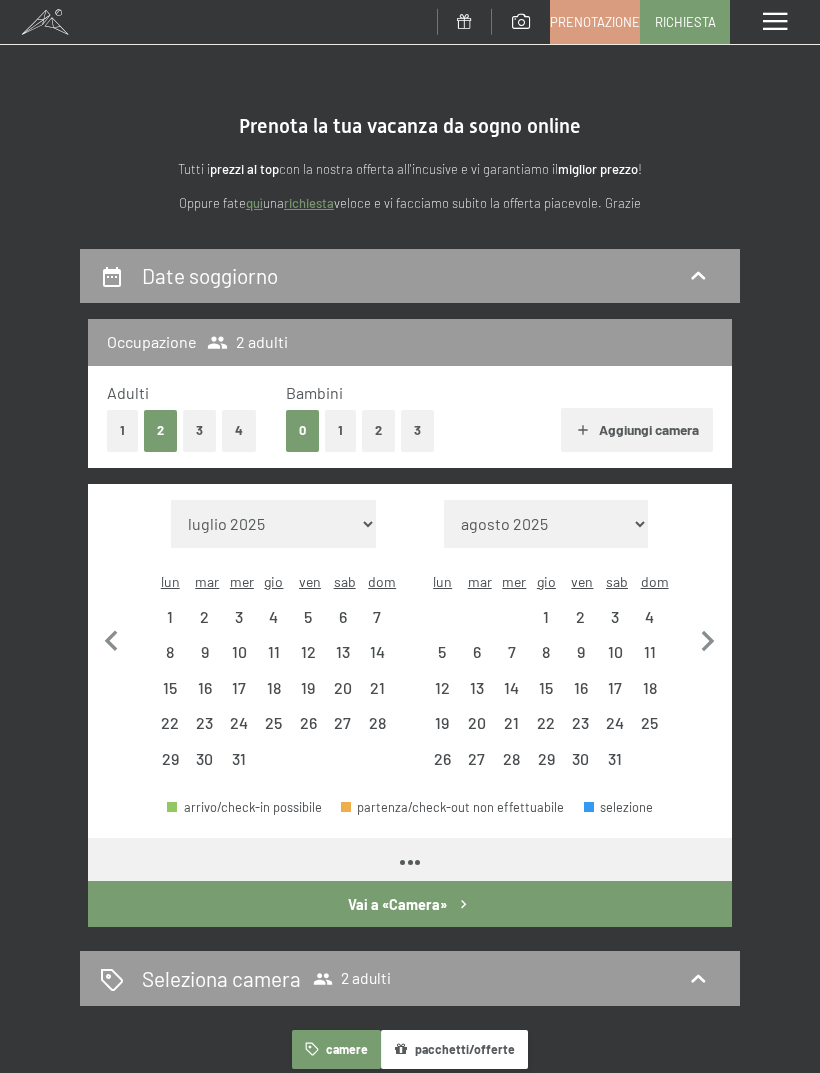 select on "[DATE]" 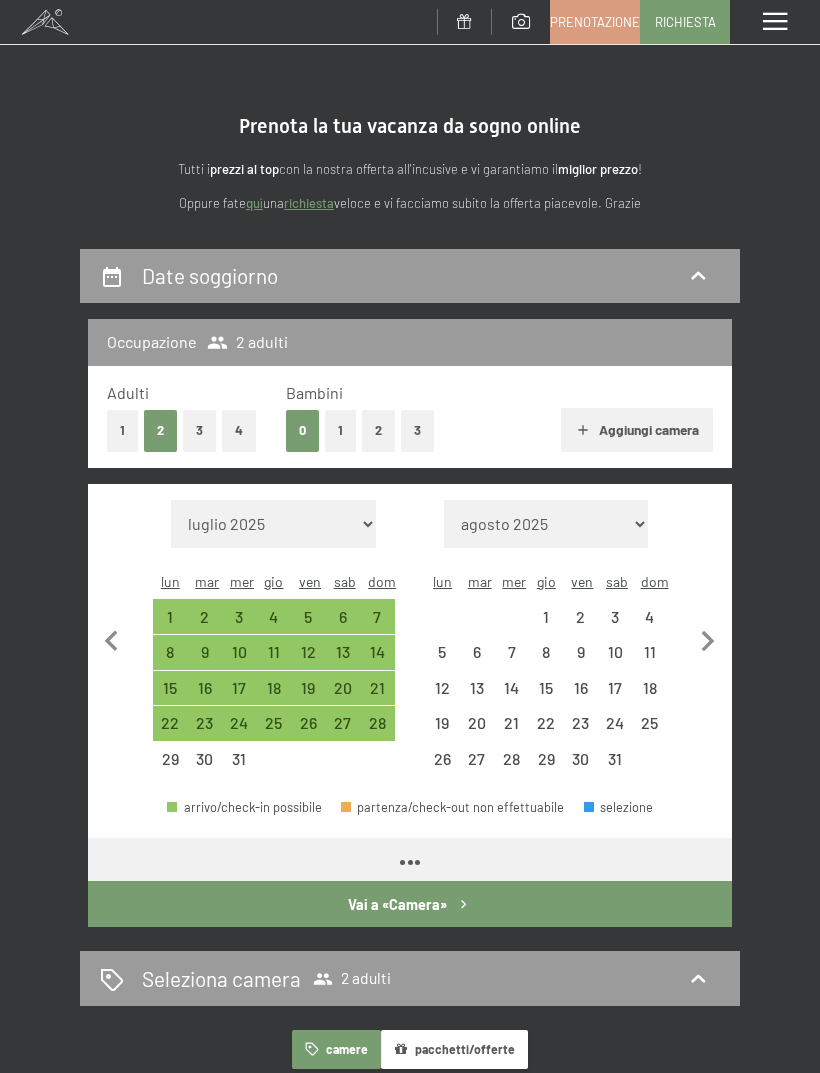 click 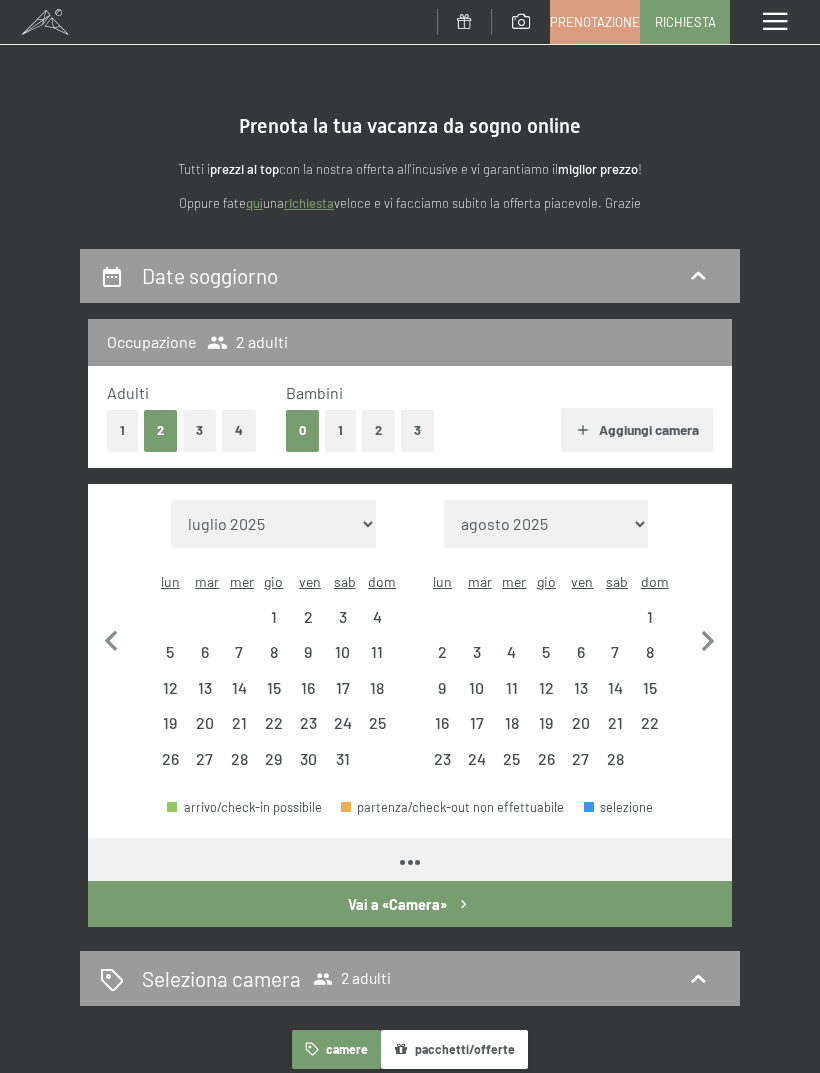 select on "[DATE]" 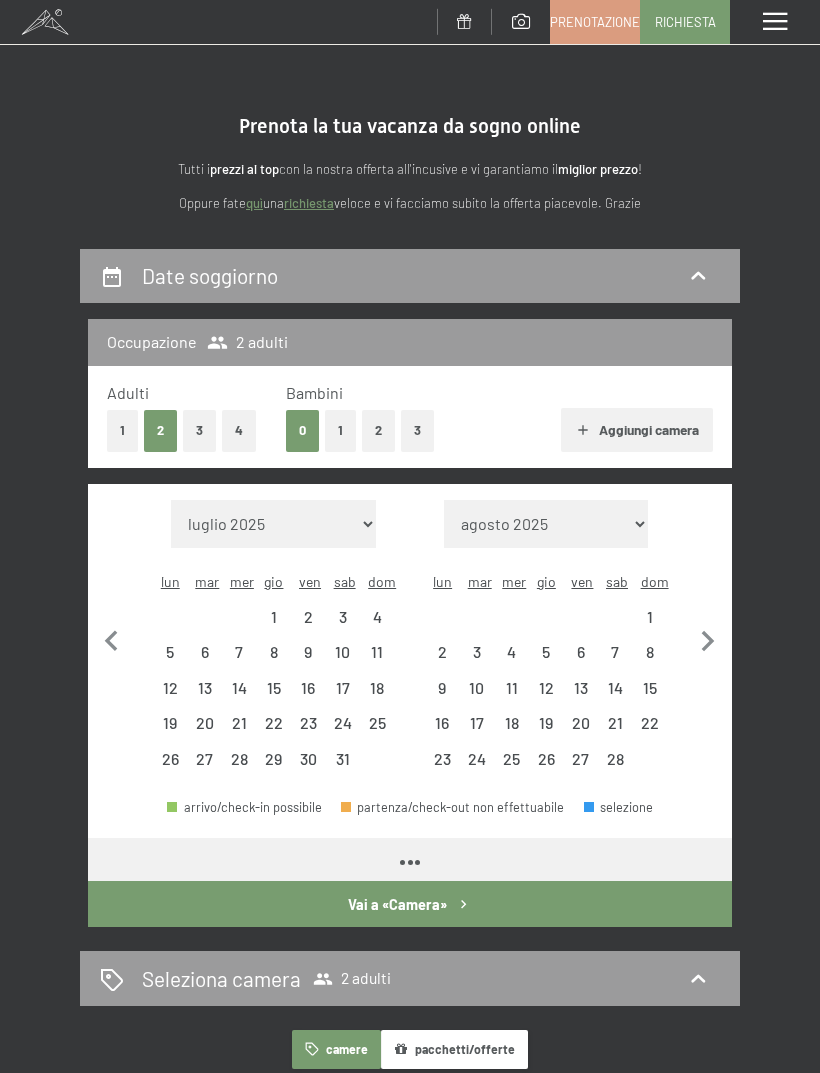 select on "[DATE]" 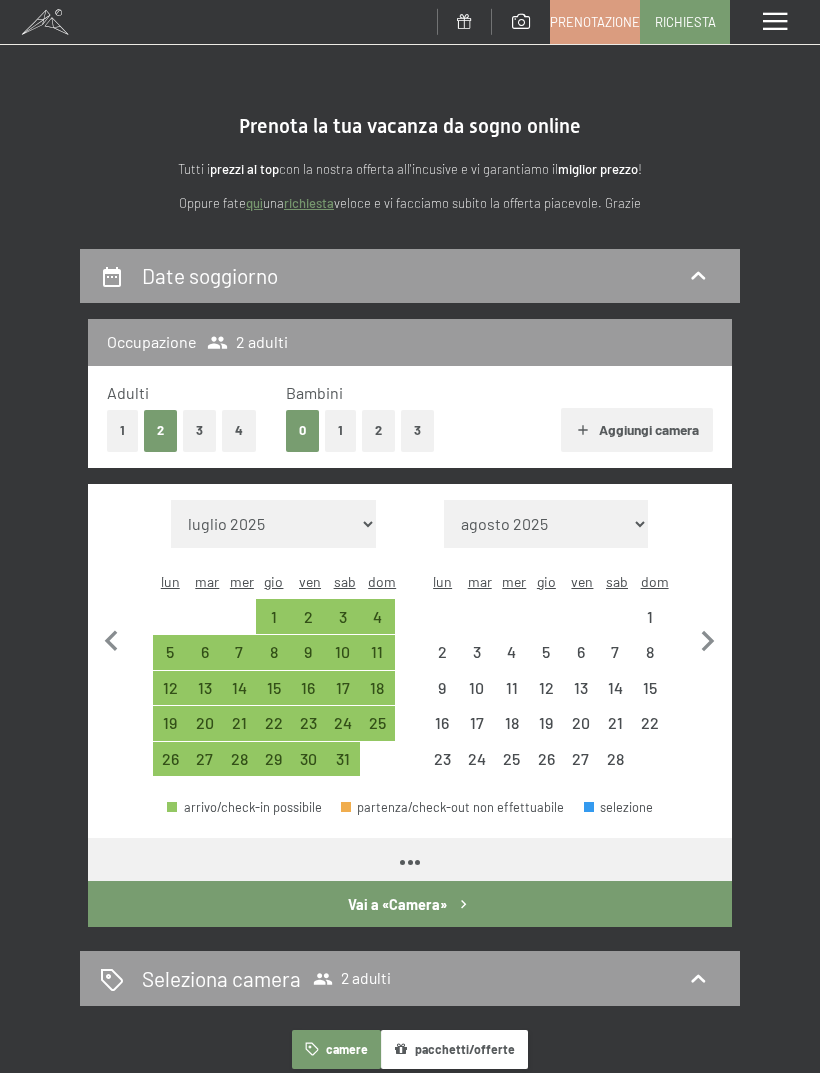 select on "[DATE]" 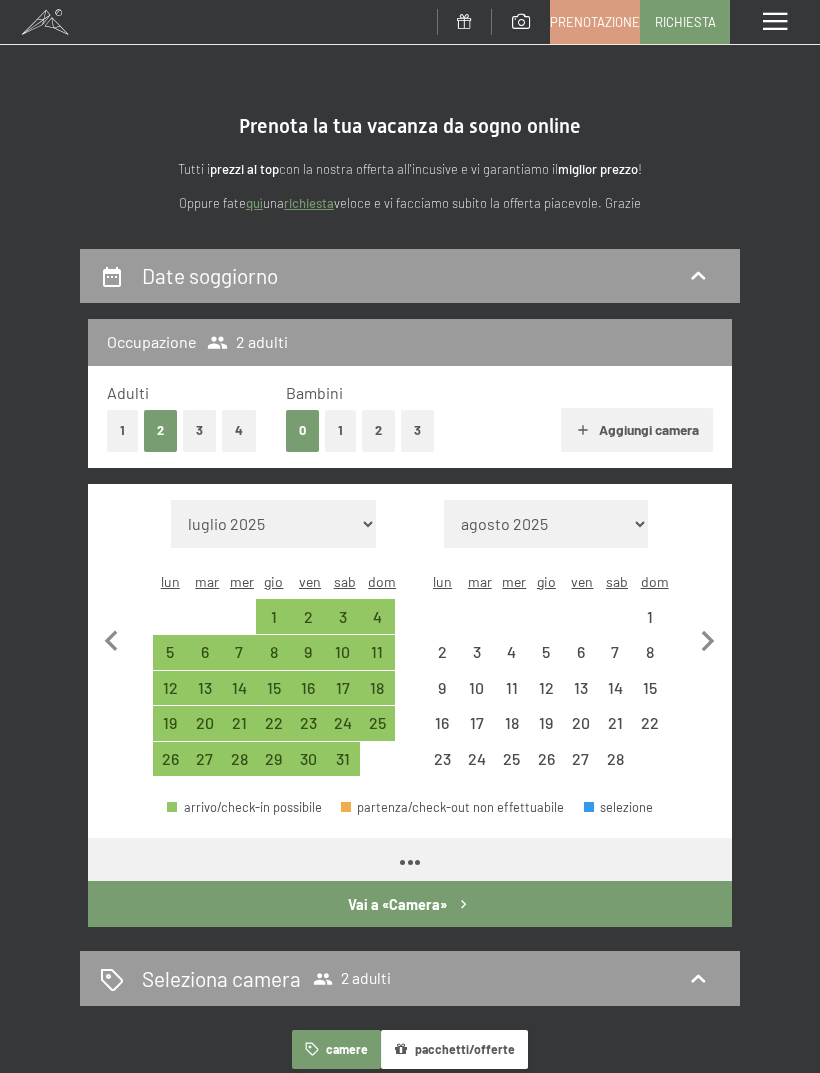 select on "[DATE]" 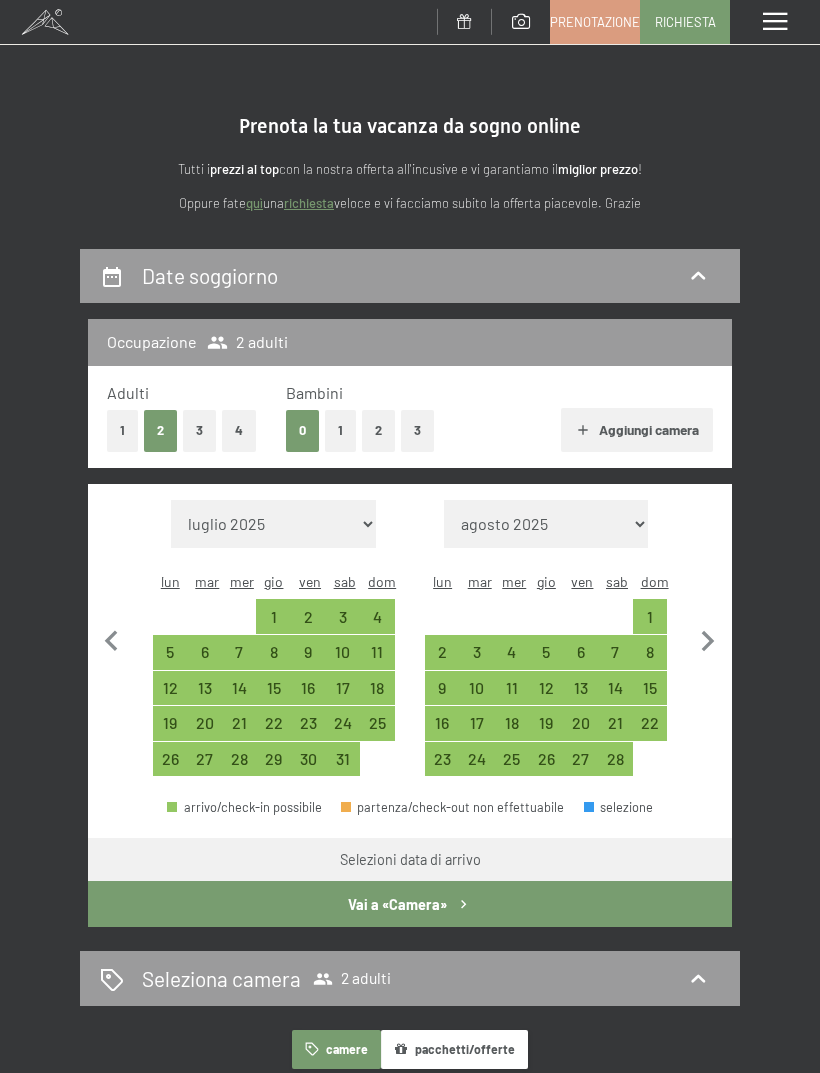 click 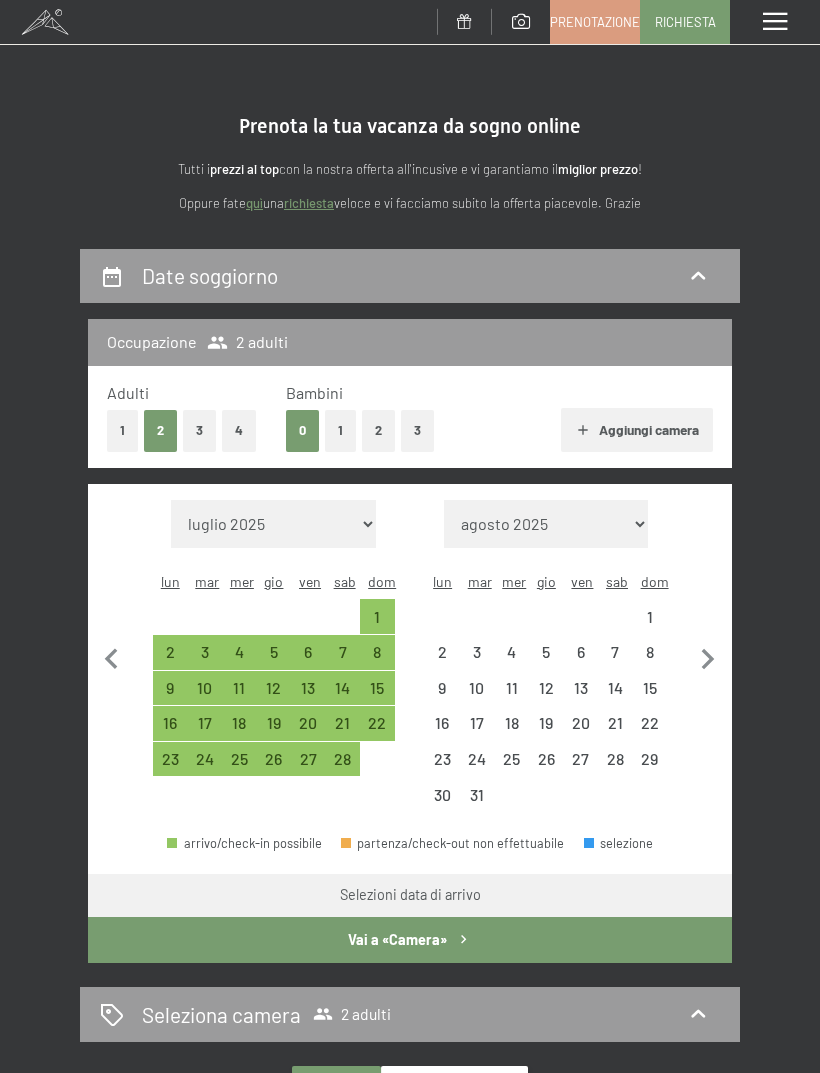 select on "[DATE]" 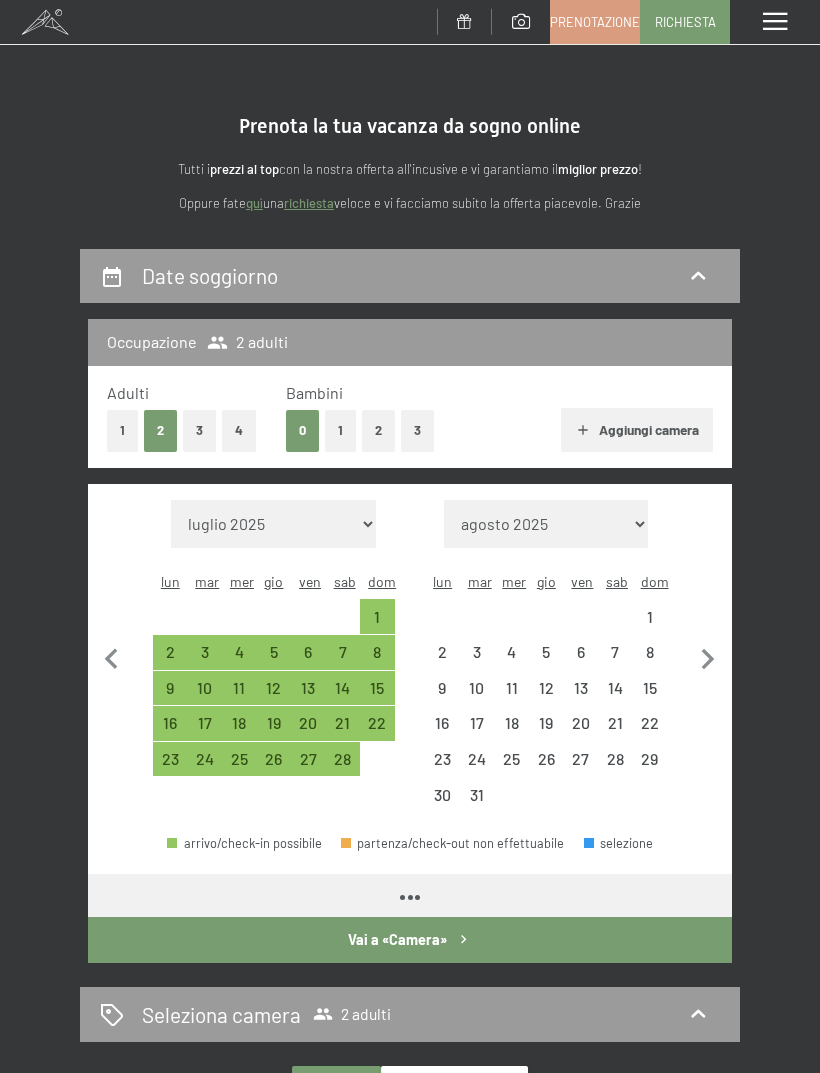 select on "[DATE]" 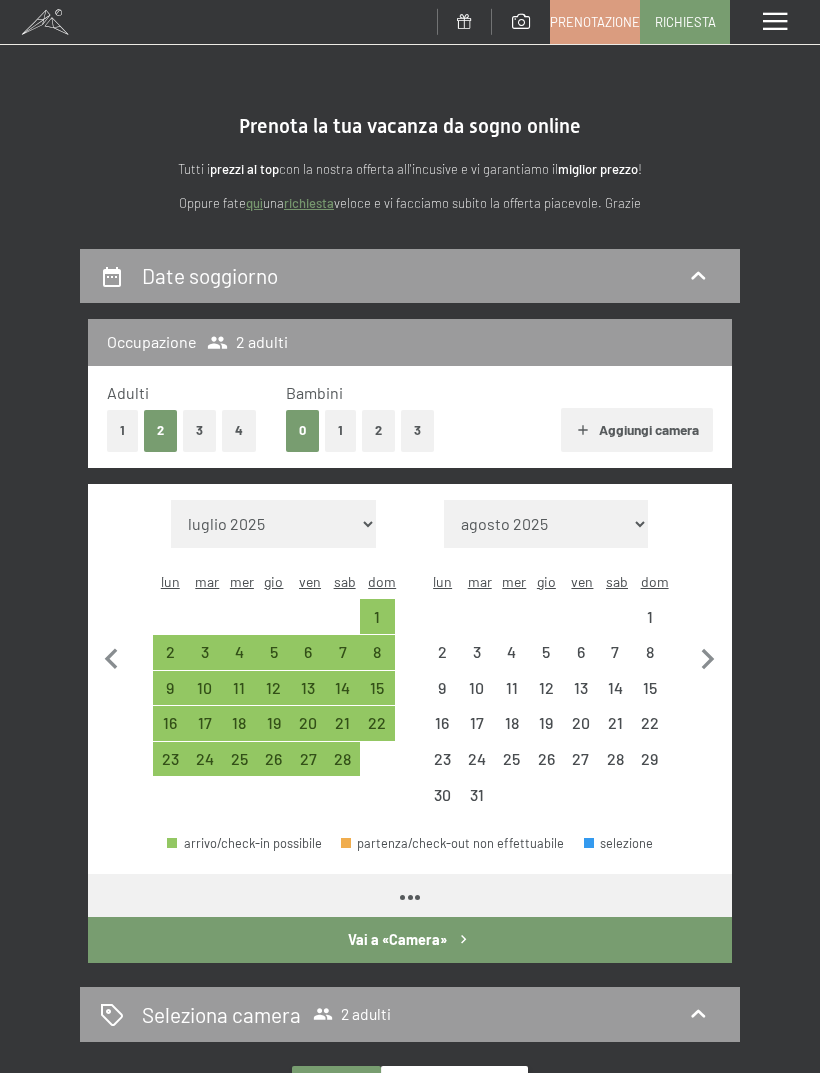 select on "[DATE]" 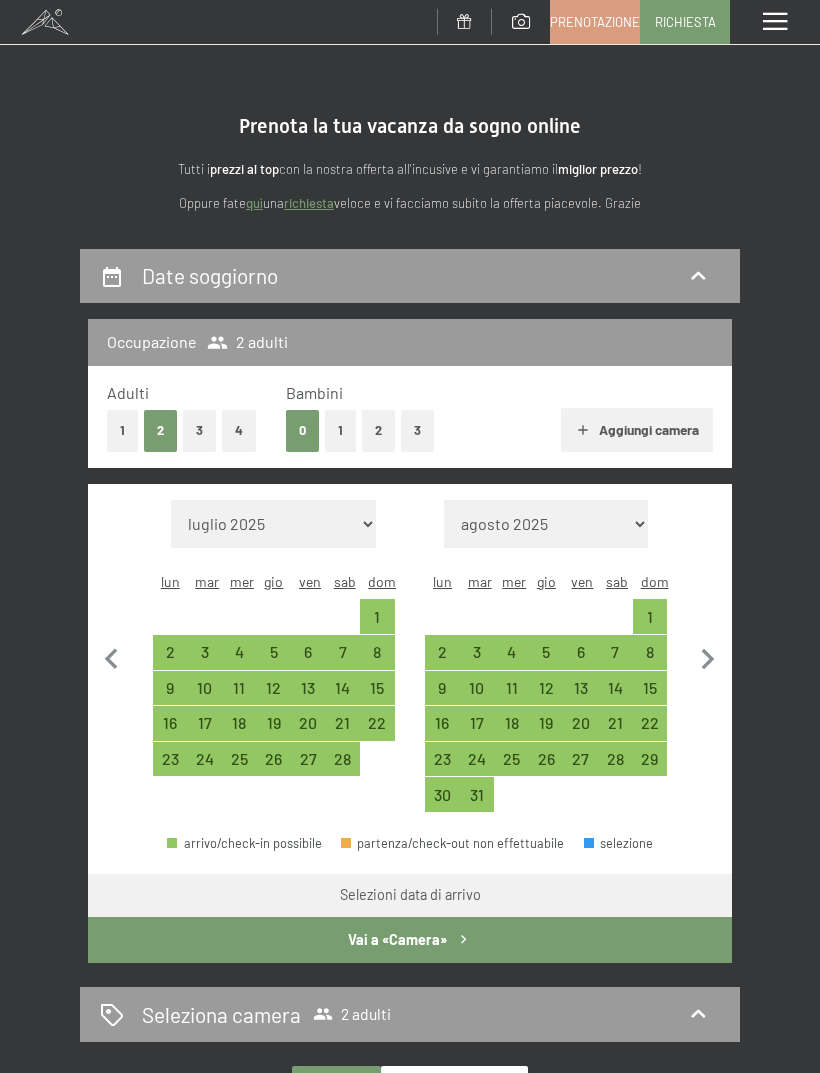click on "7" at bounding box center [615, 652] 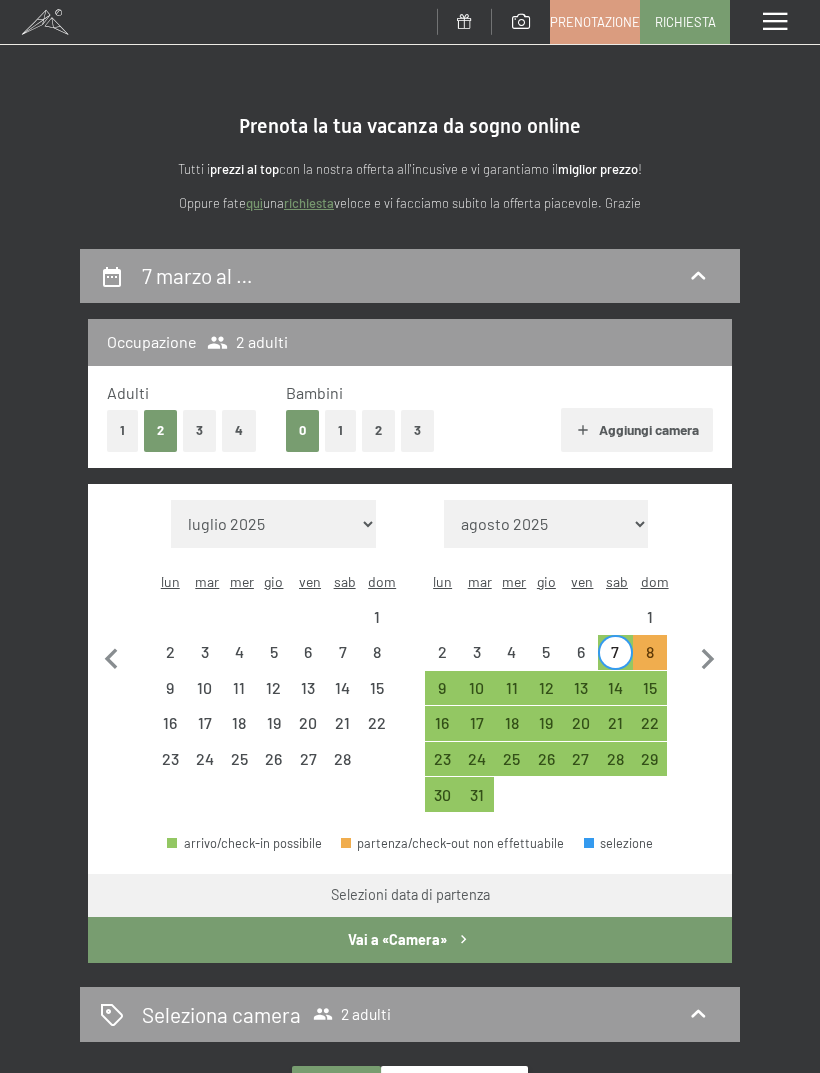click on "10" at bounding box center [477, 695] 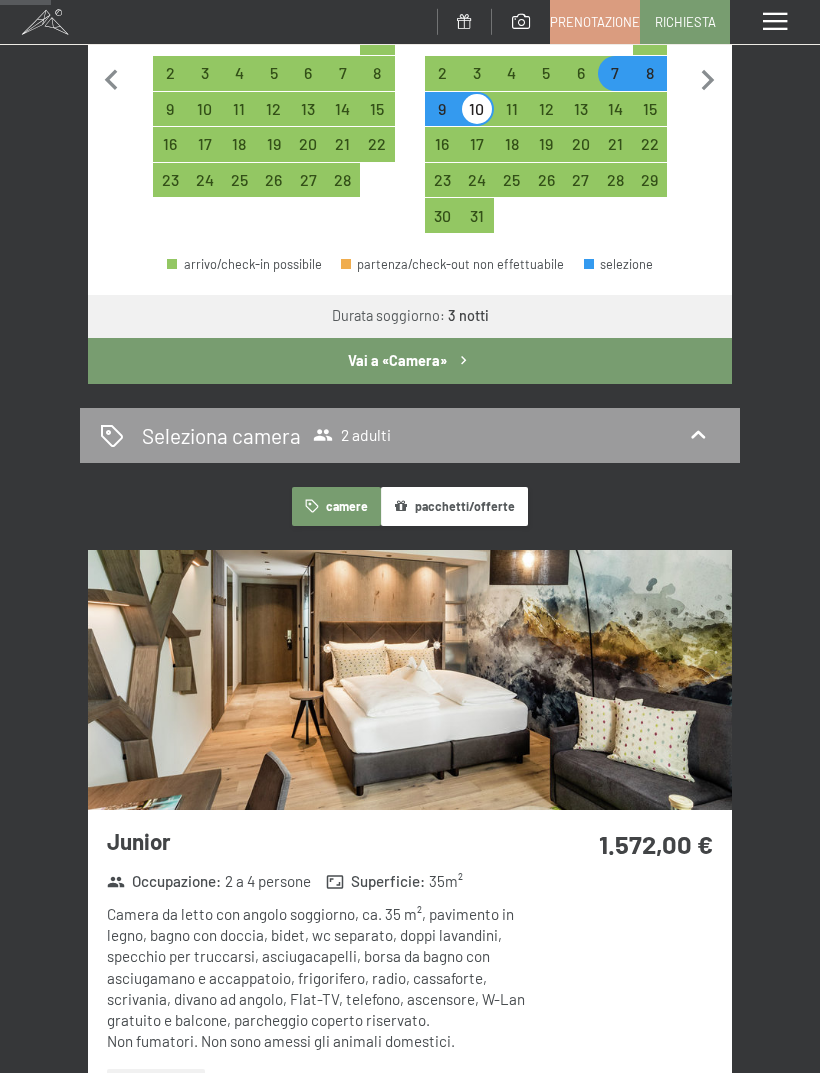 scroll, scrollTop: 577, scrollLeft: 0, axis: vertical 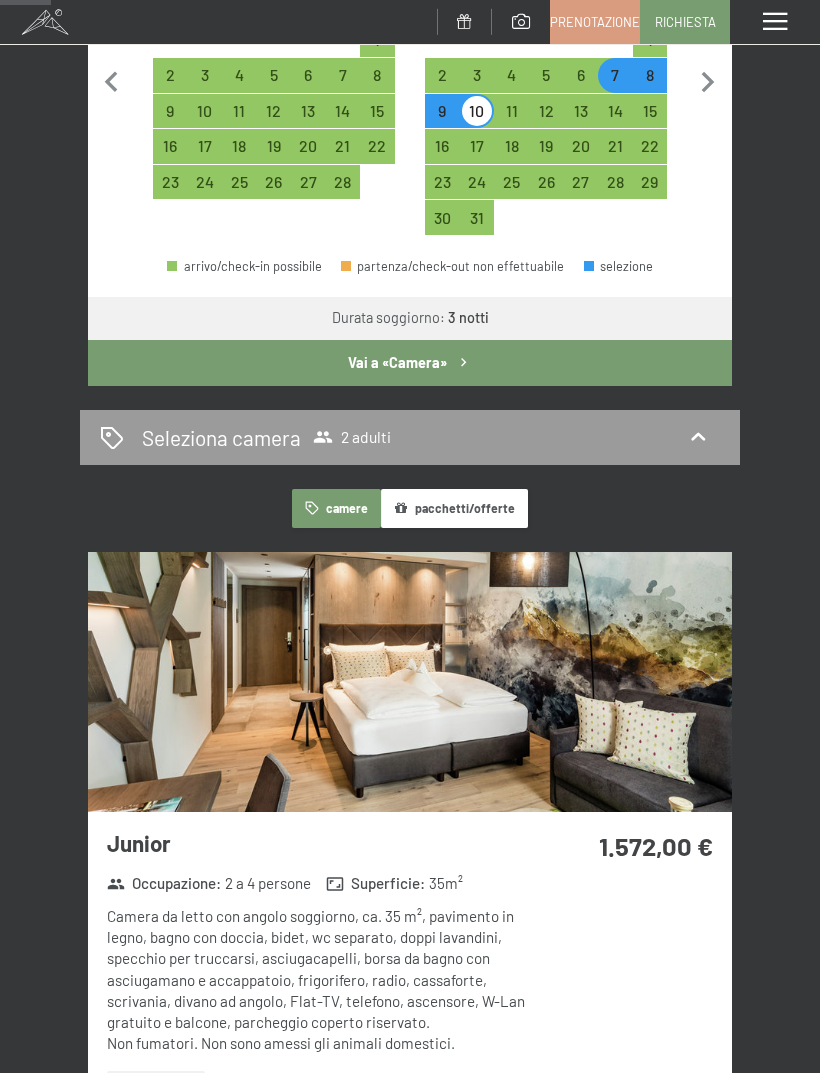 click on "Vai a «Camera»" at bounding box center (410, 363) 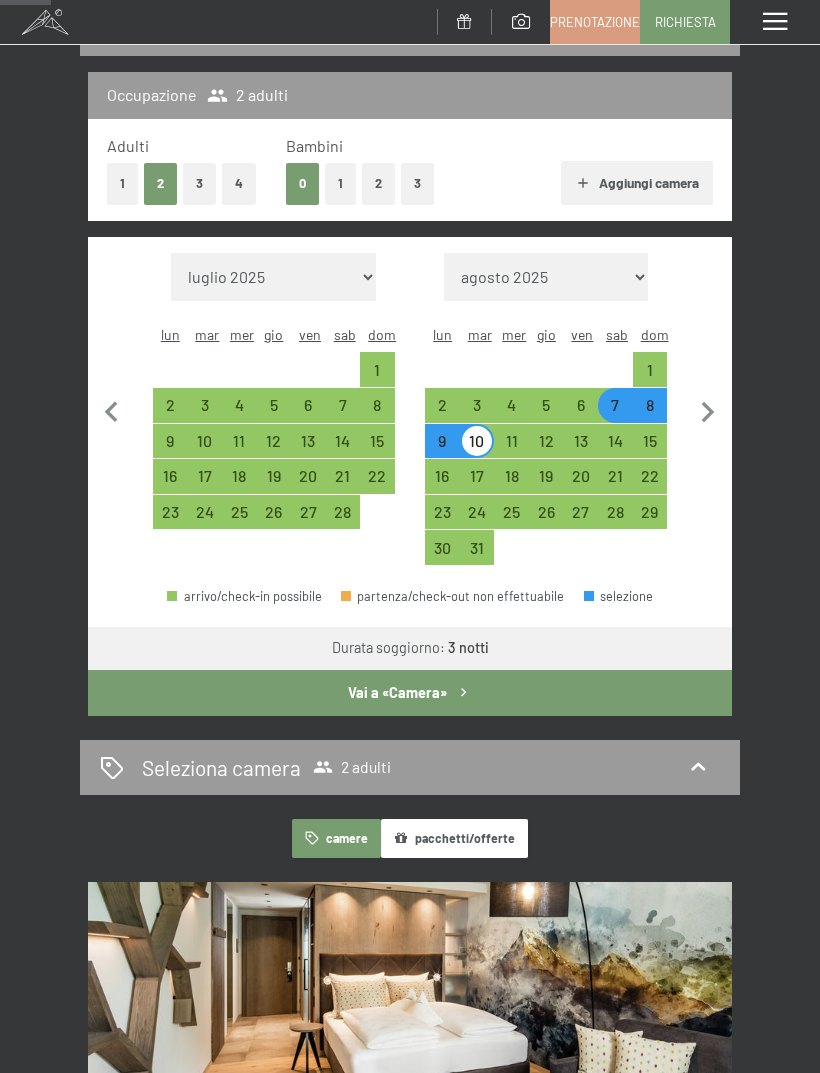 select on "[DATE]" 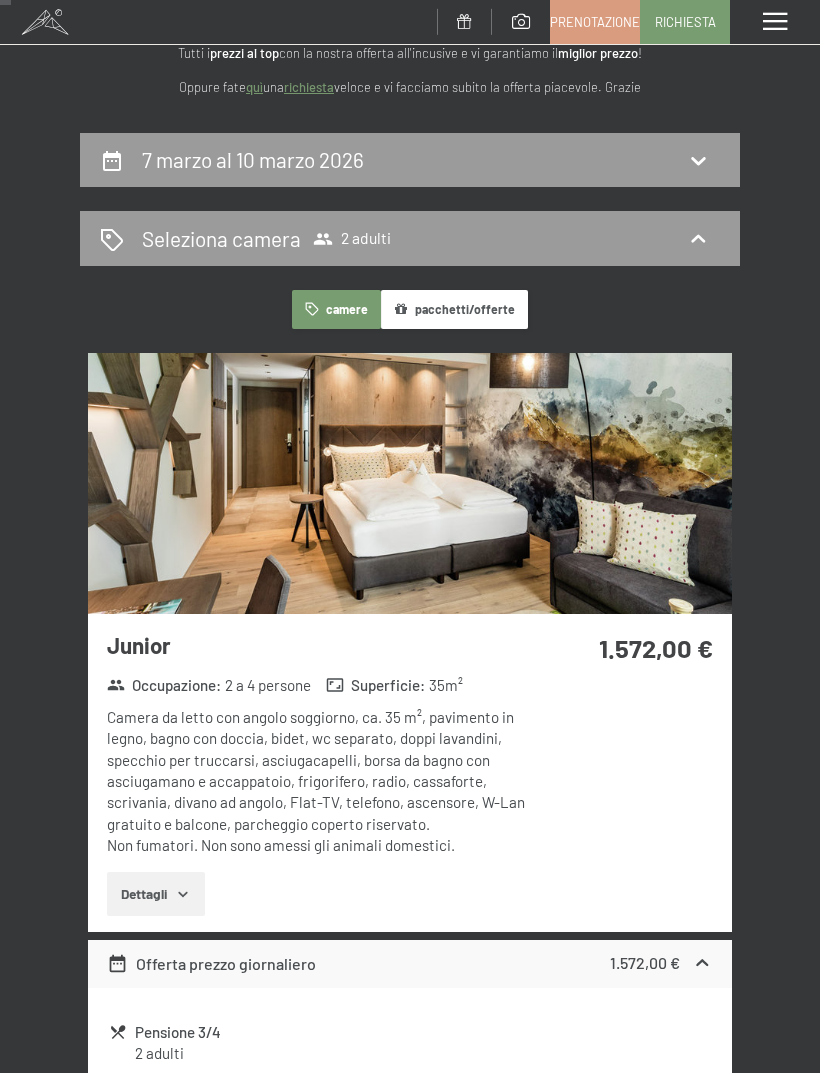 scroll, scrollTop: 0, scrollLeft: 0, axis: both 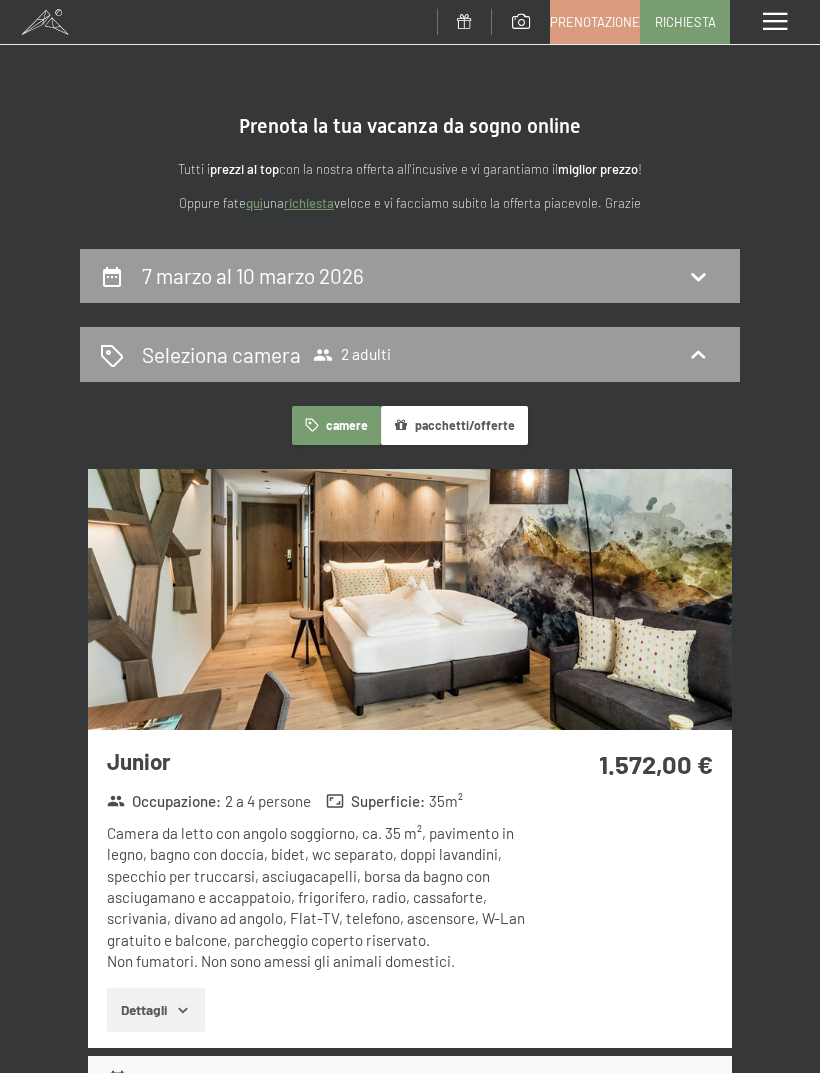 click on "pacchetti/offerte" at bounding box center (454, 425) 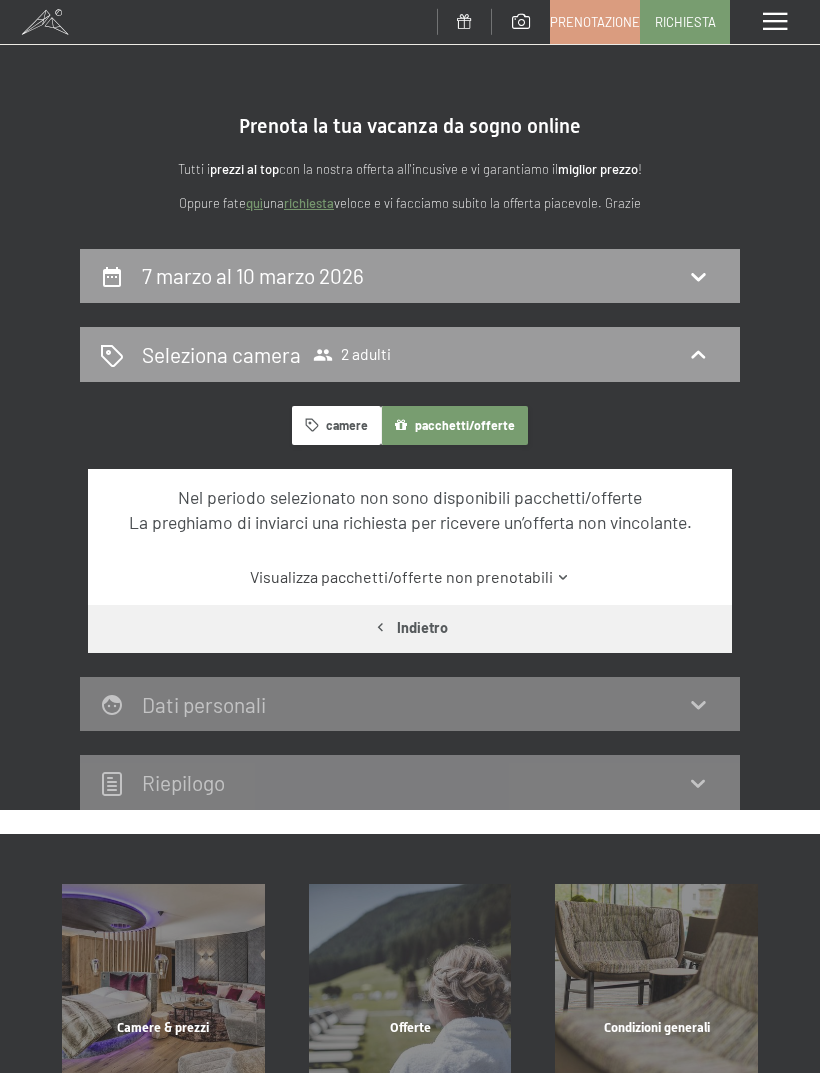 click on "Indietro" at bounding box center [410, 628] 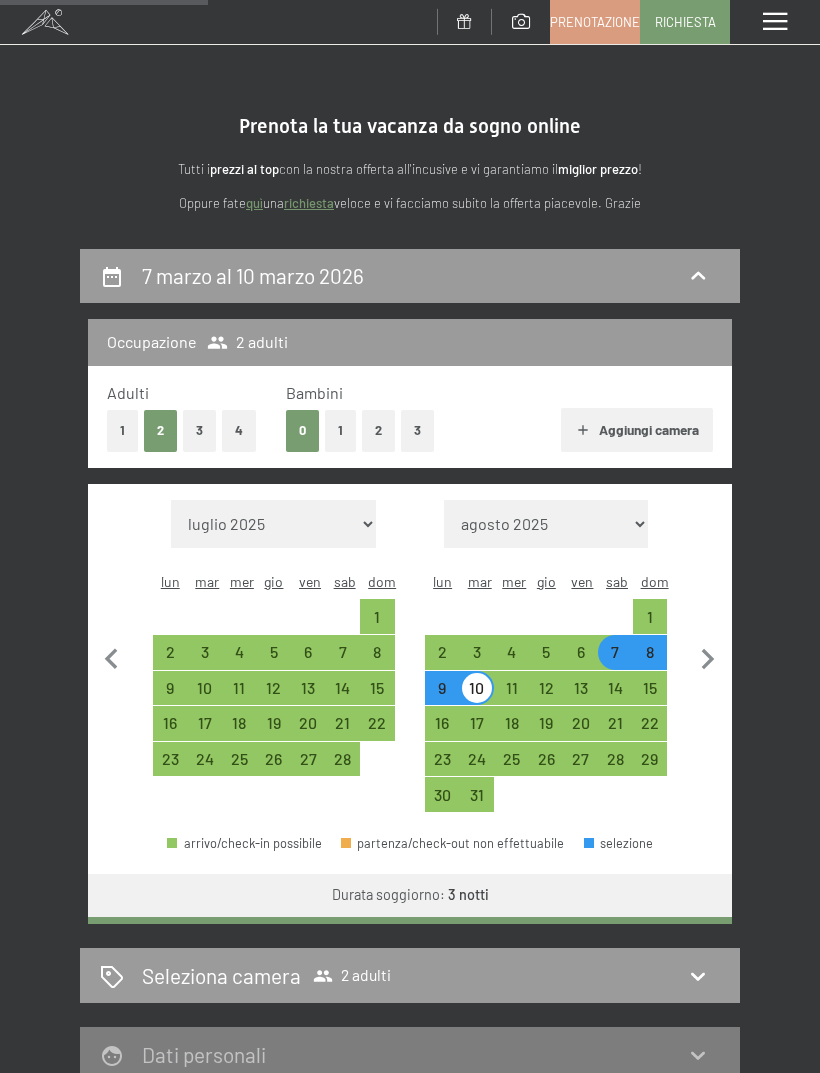 scroll, scrollTop: 247, scrollLeft: 0, axis: vertical 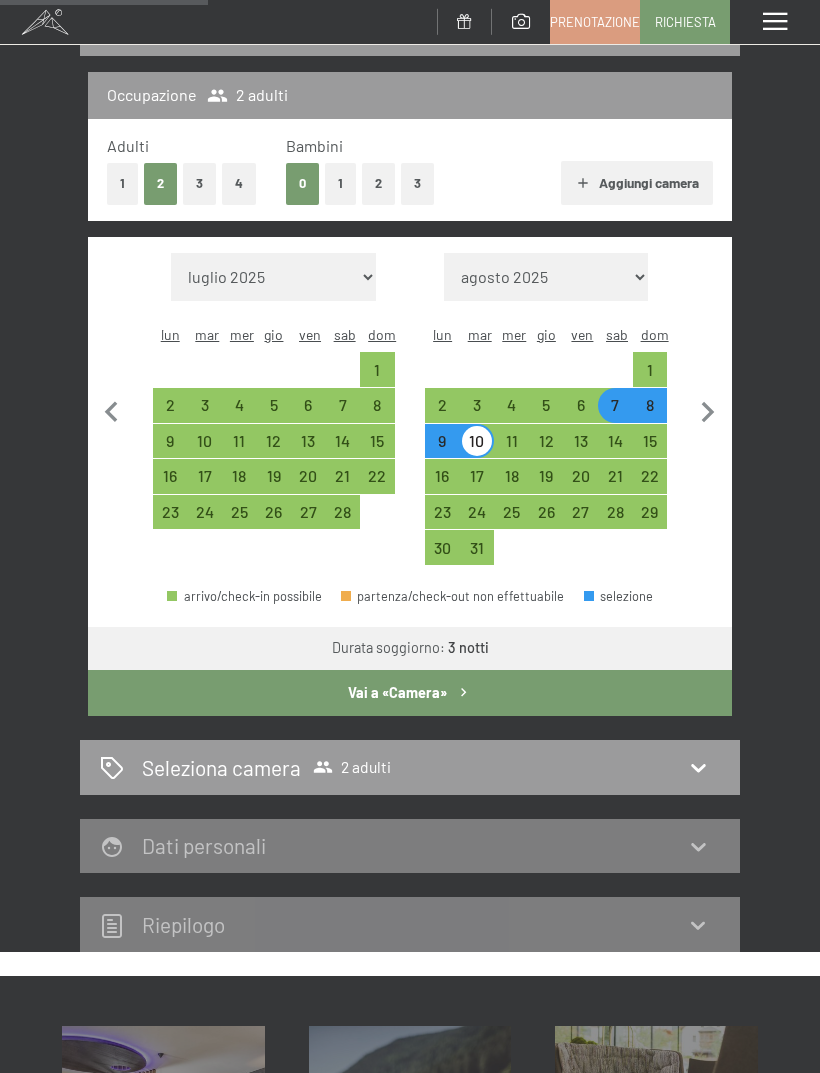 click on "14" at bounding box center [343, 448] 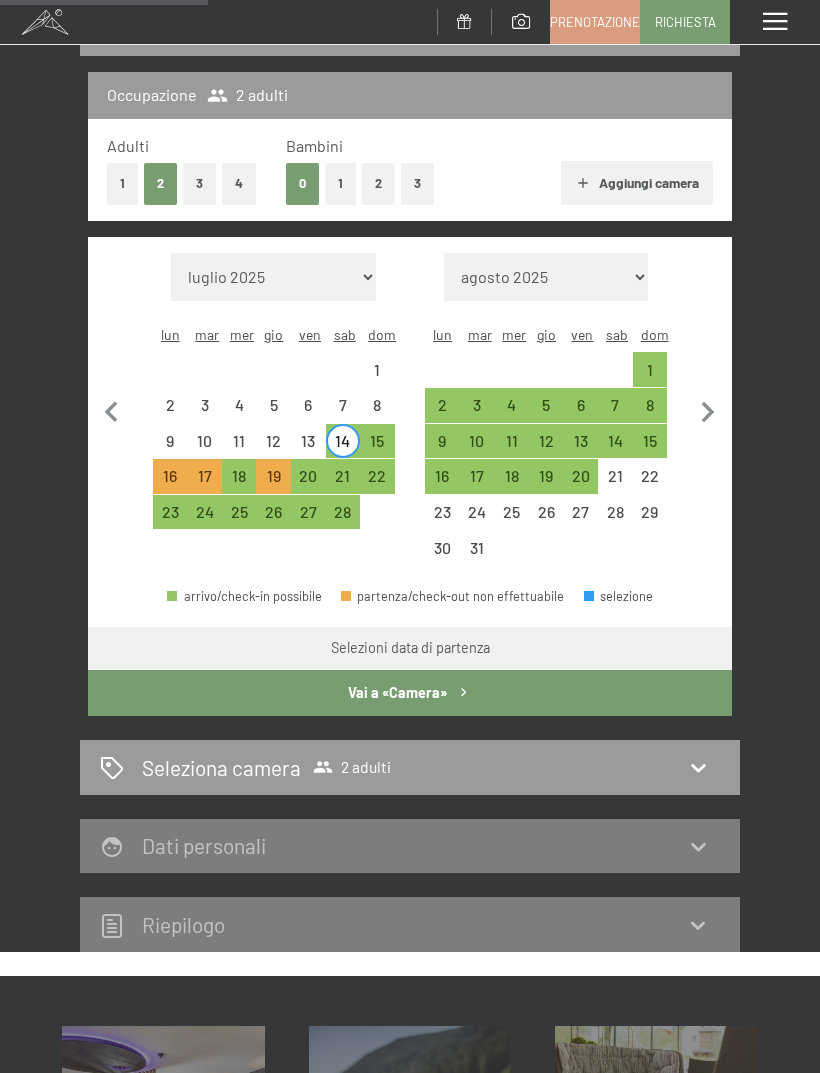 click on "16" at bounding box center (170, 483) 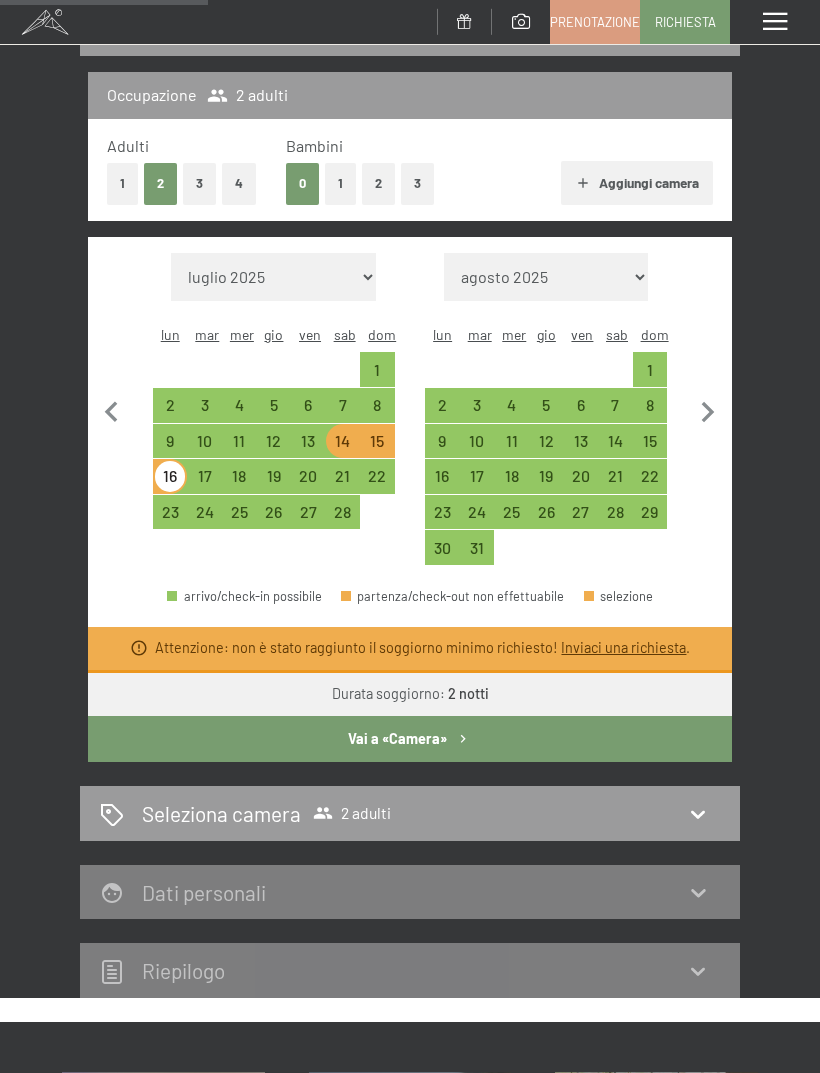 click on "12" at bounding box center (273, 448) 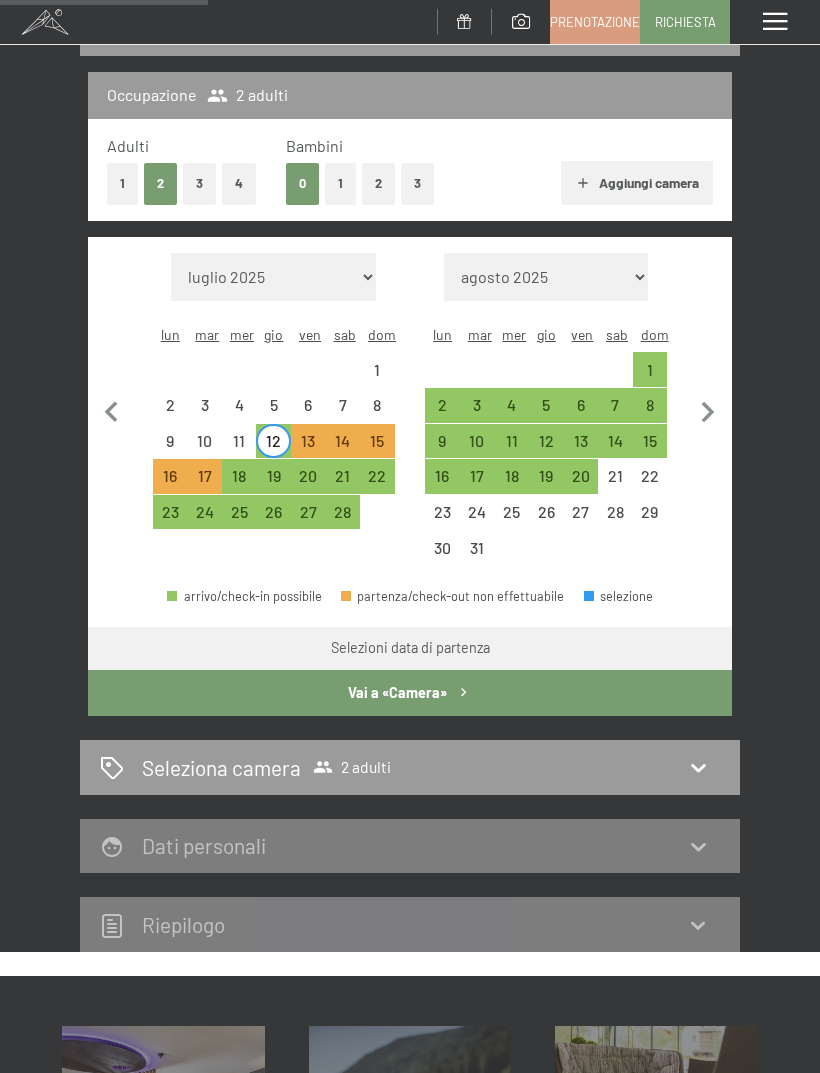 click on "13" at bounding box center (308, 448) 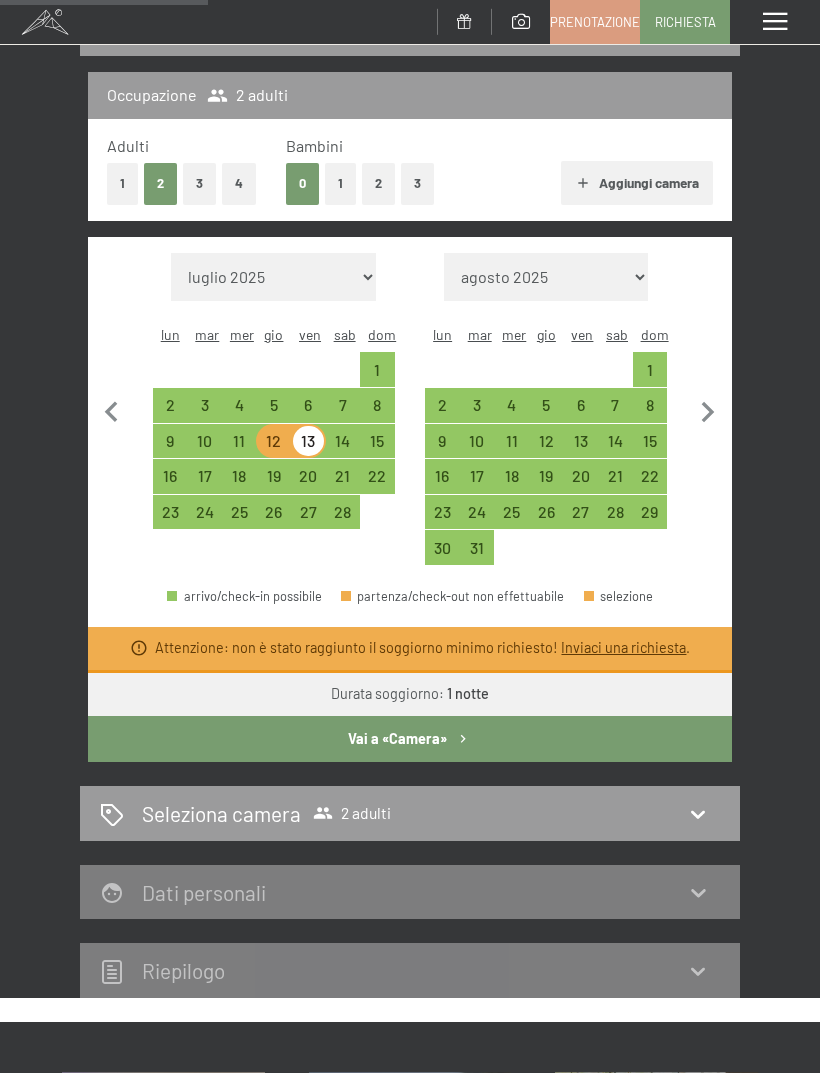 click on "15" at bounding box center (377, 448) 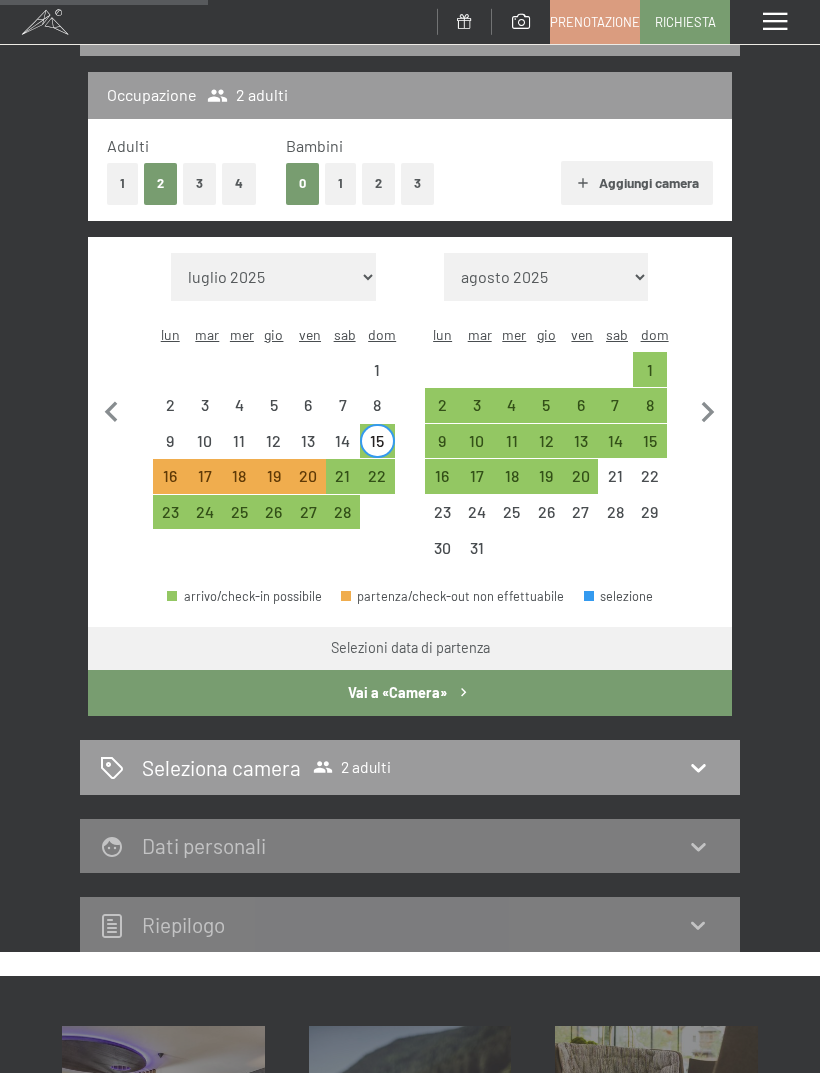 click on "13" at bounding box center [308, 448] 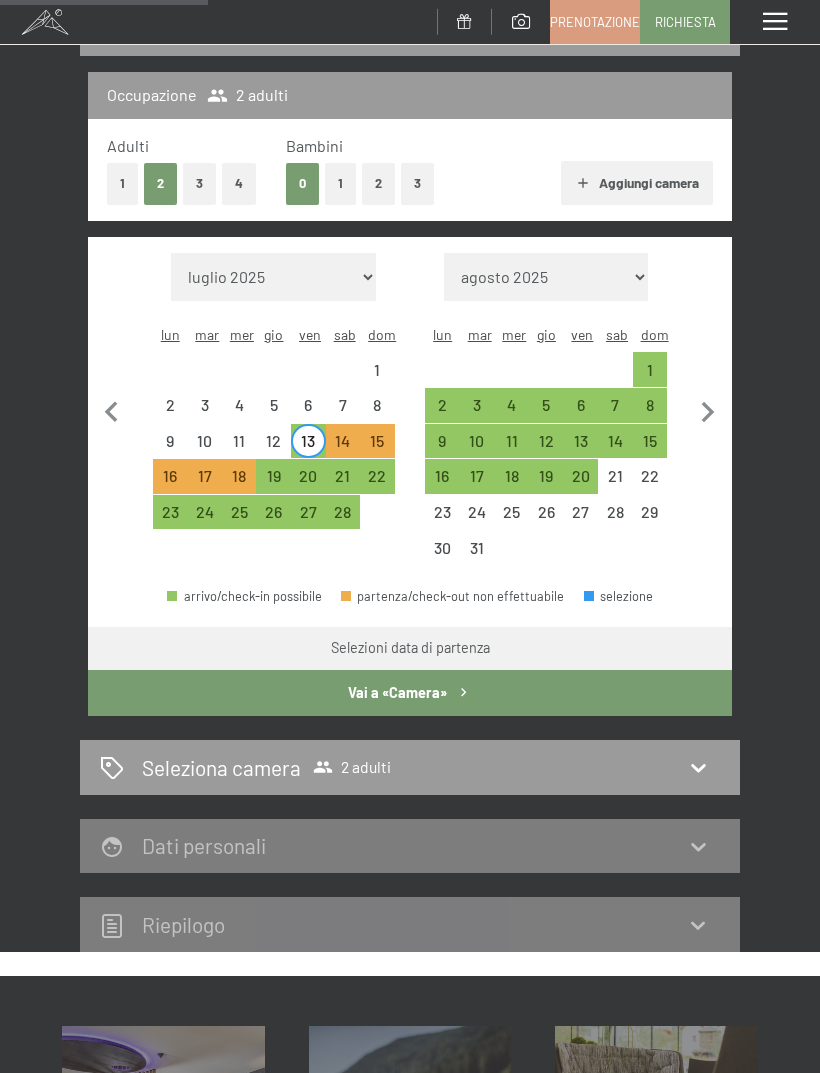 click on "15" at bounding box center [377, 448] 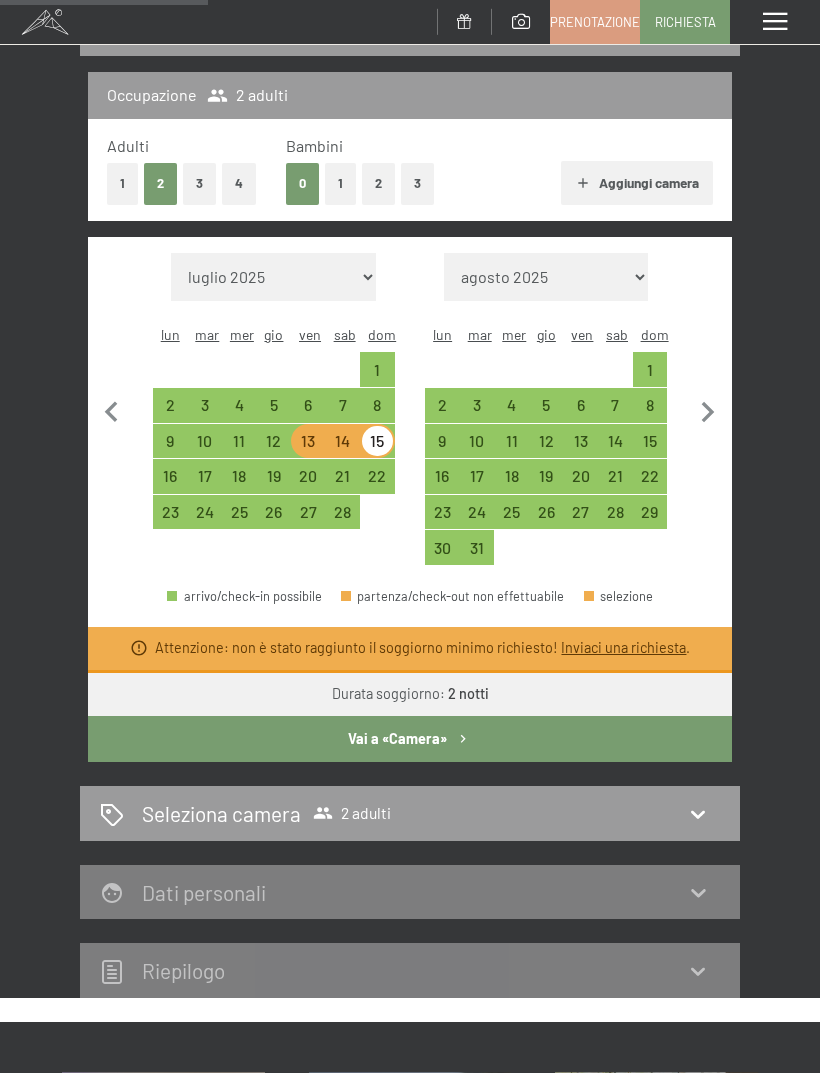 click on "6" at bounding box center (580, 412) 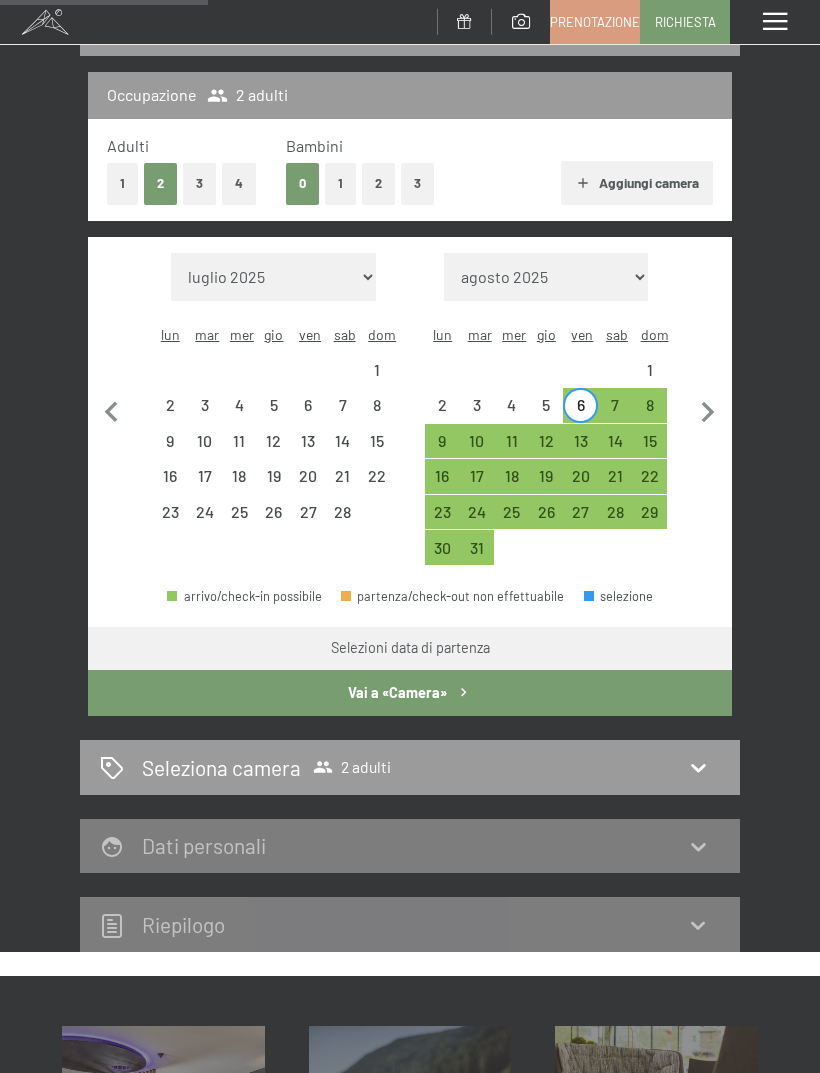 click on "8" at bounding box center (650, 412) 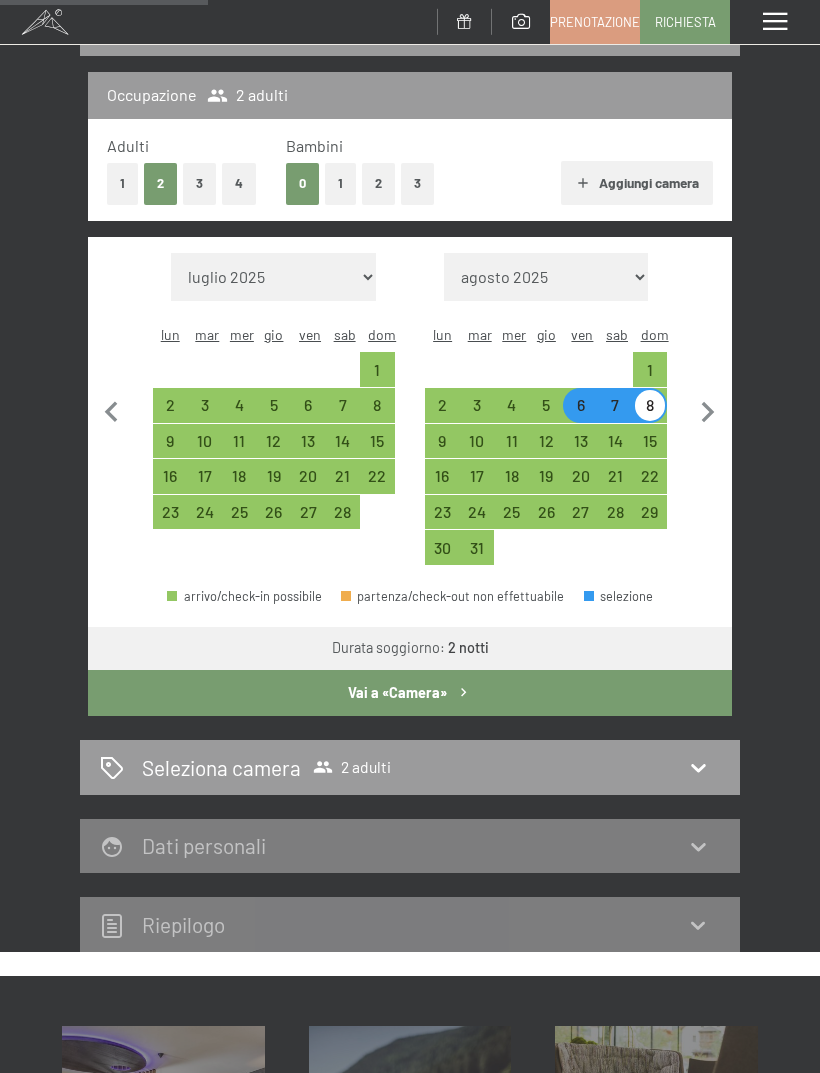 click on "Vai a «Camera»" at bounding box center [410, 693] 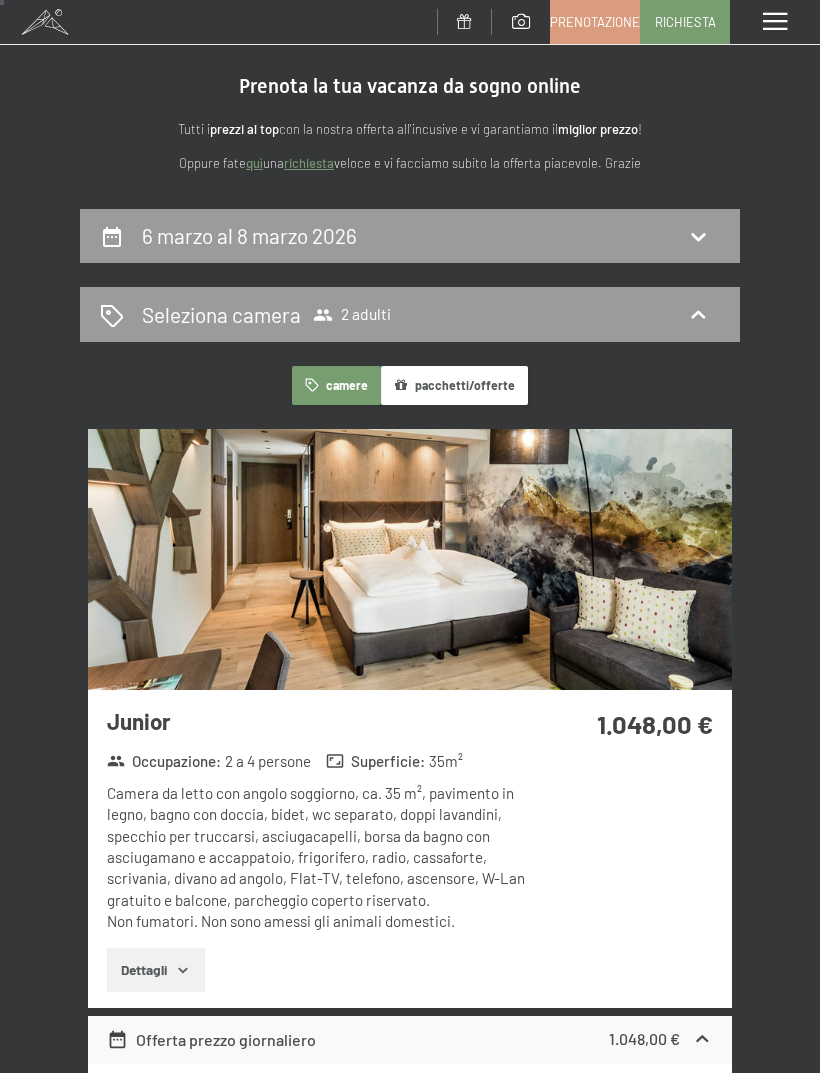 scroll, scrollTop: 41, scrollLeft: 0, axis: vertical 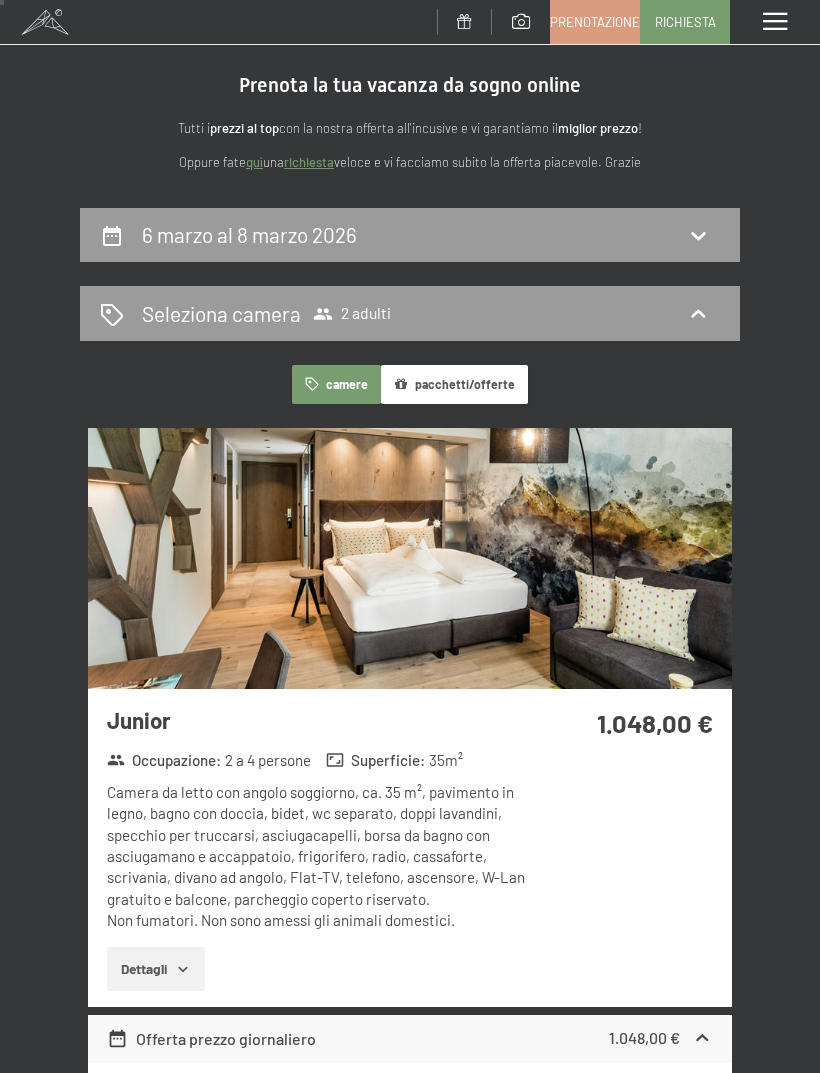click on "6 marzo al 8 marzo 2026" at bounding box center (410, 235) 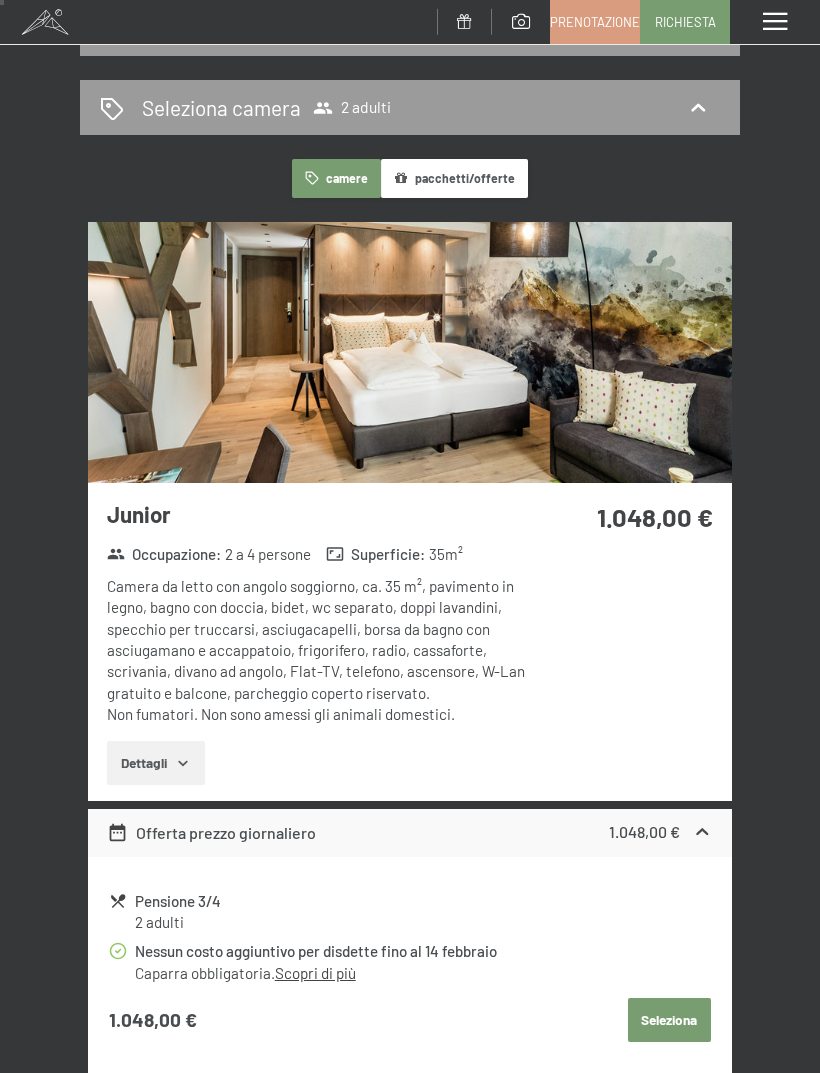select on "[DATE]" 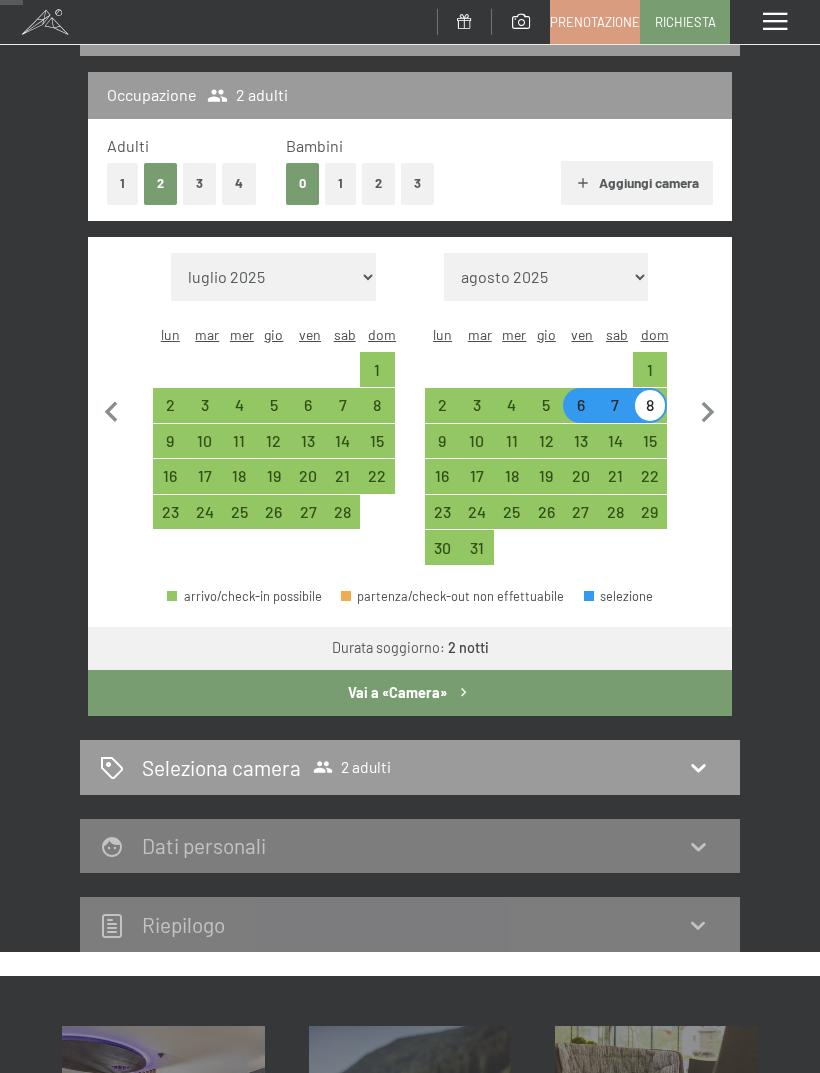 click 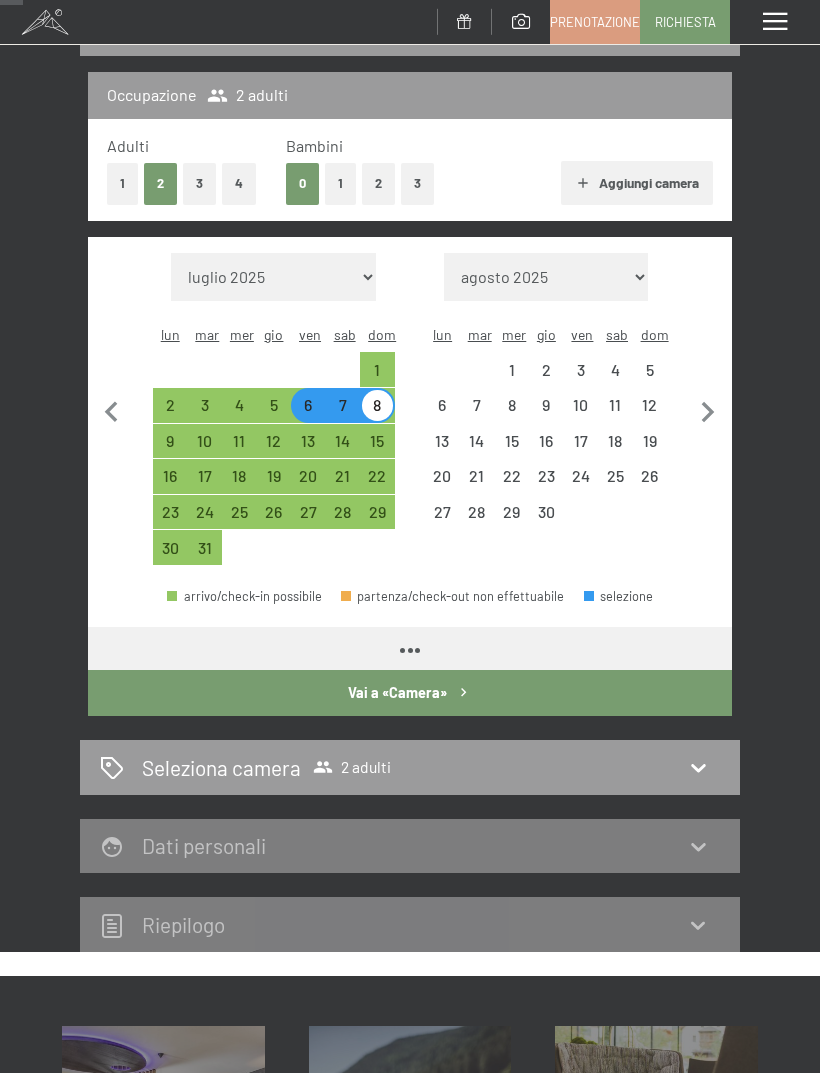 select on "[DATE]" 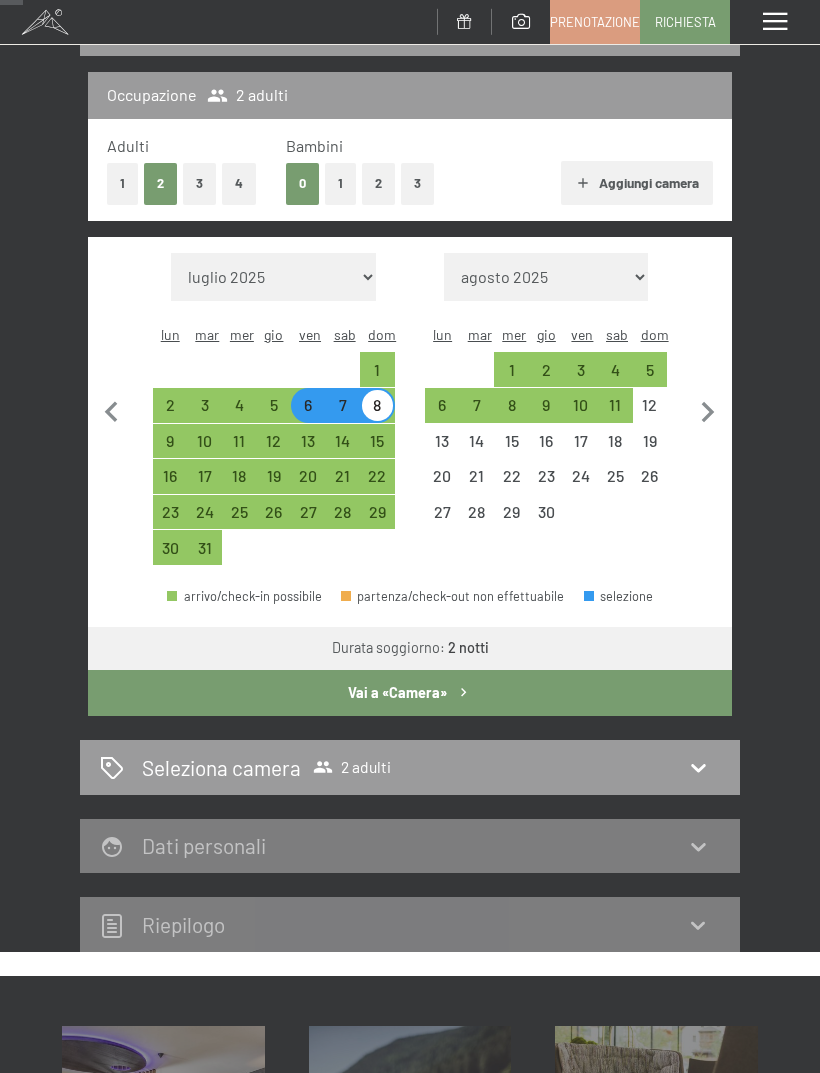 click on "9" at bounding box center (170, 448) 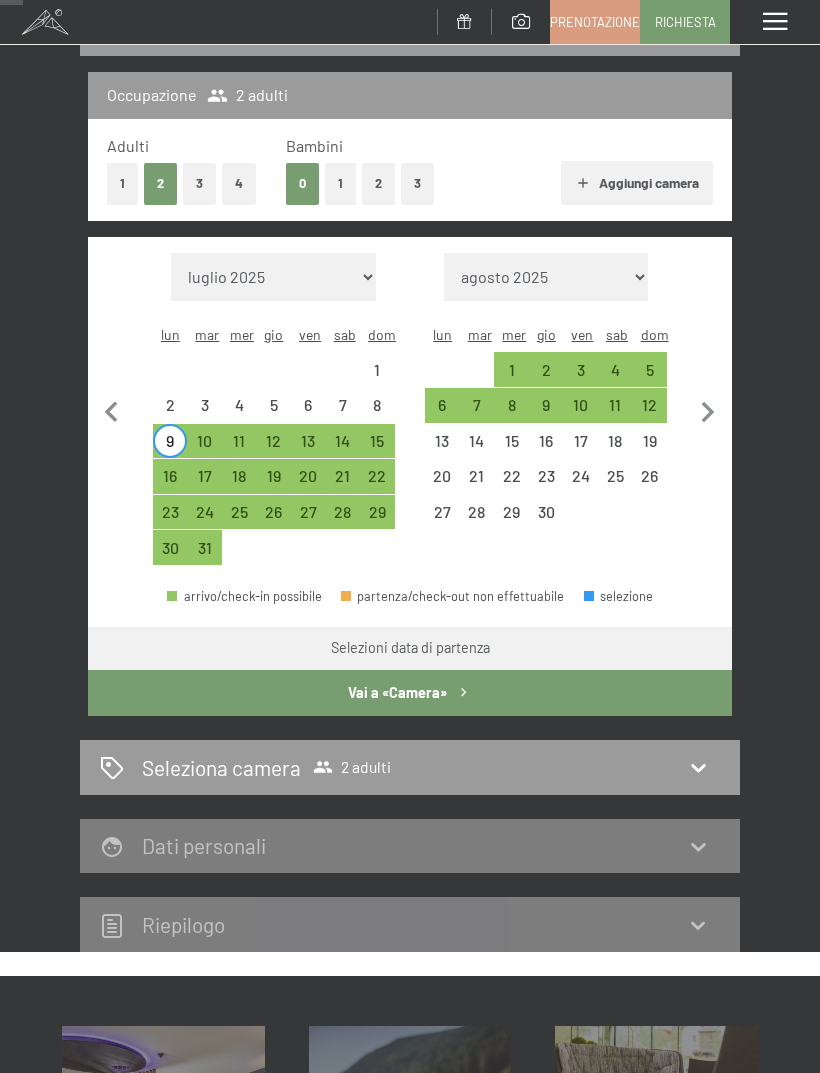 click on "11" at bounding box center (239, 448) 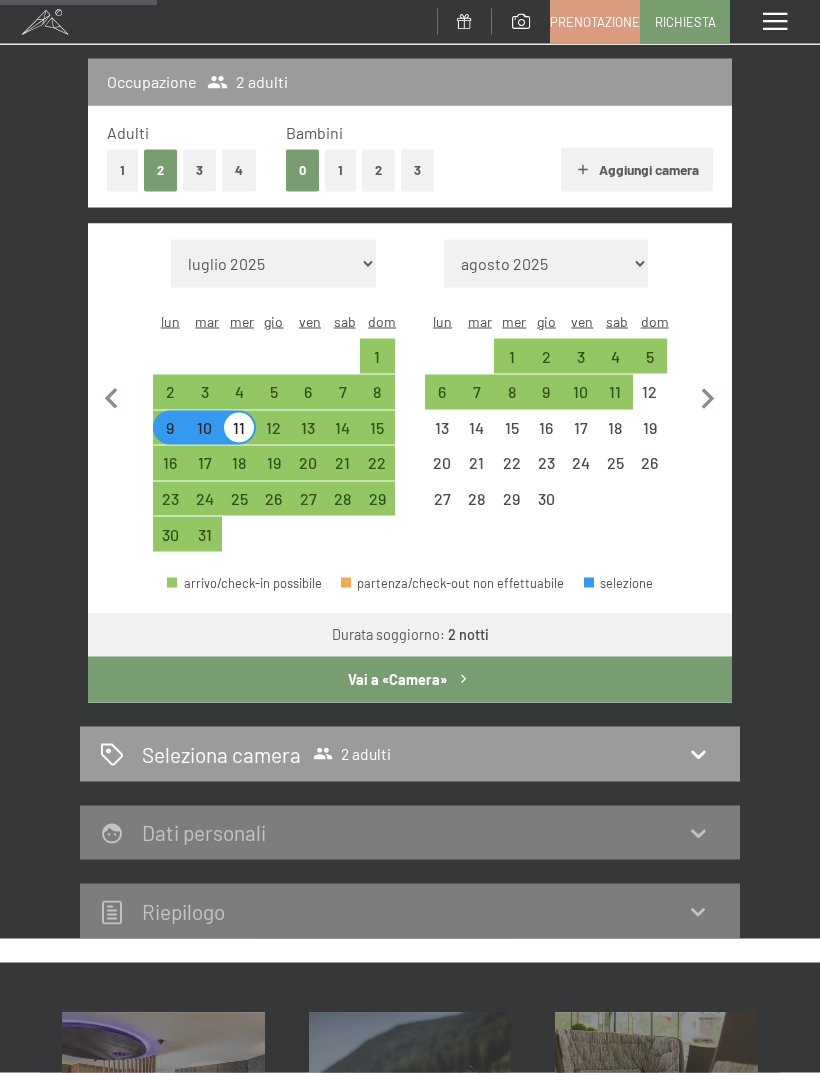 click on "Vai a «Camera»" at bounding box center (410, 680) 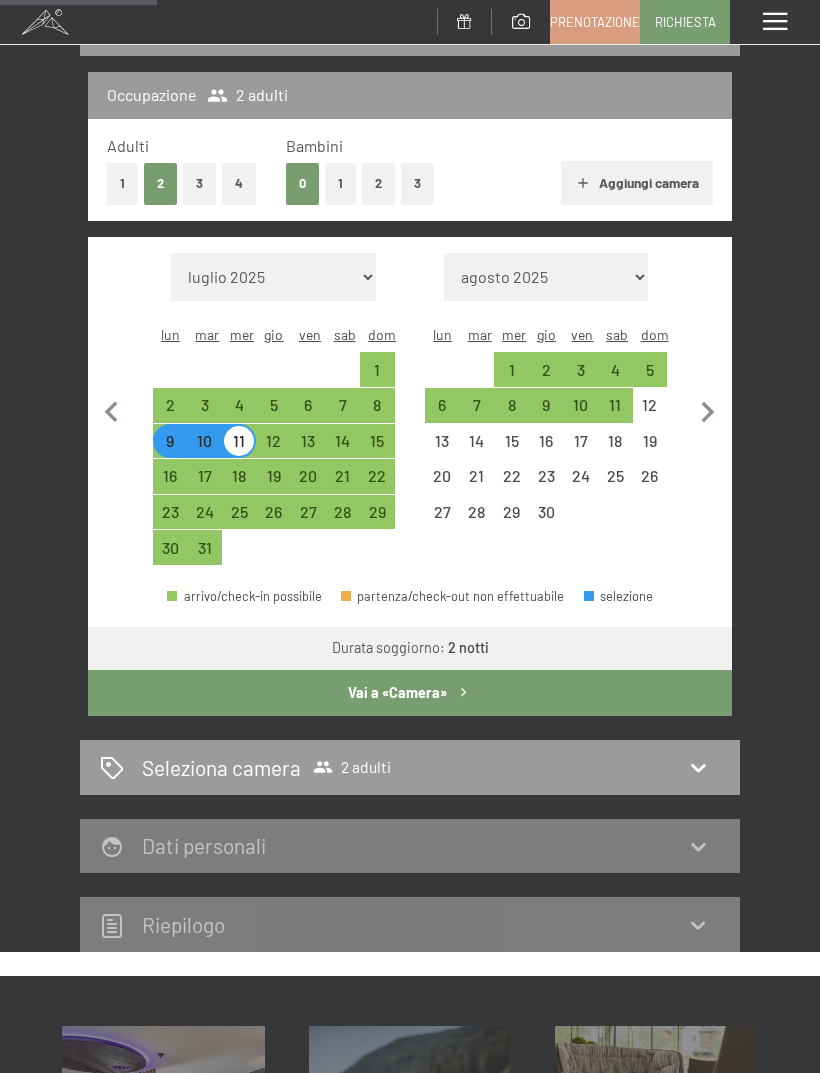 select on "[DATE]" 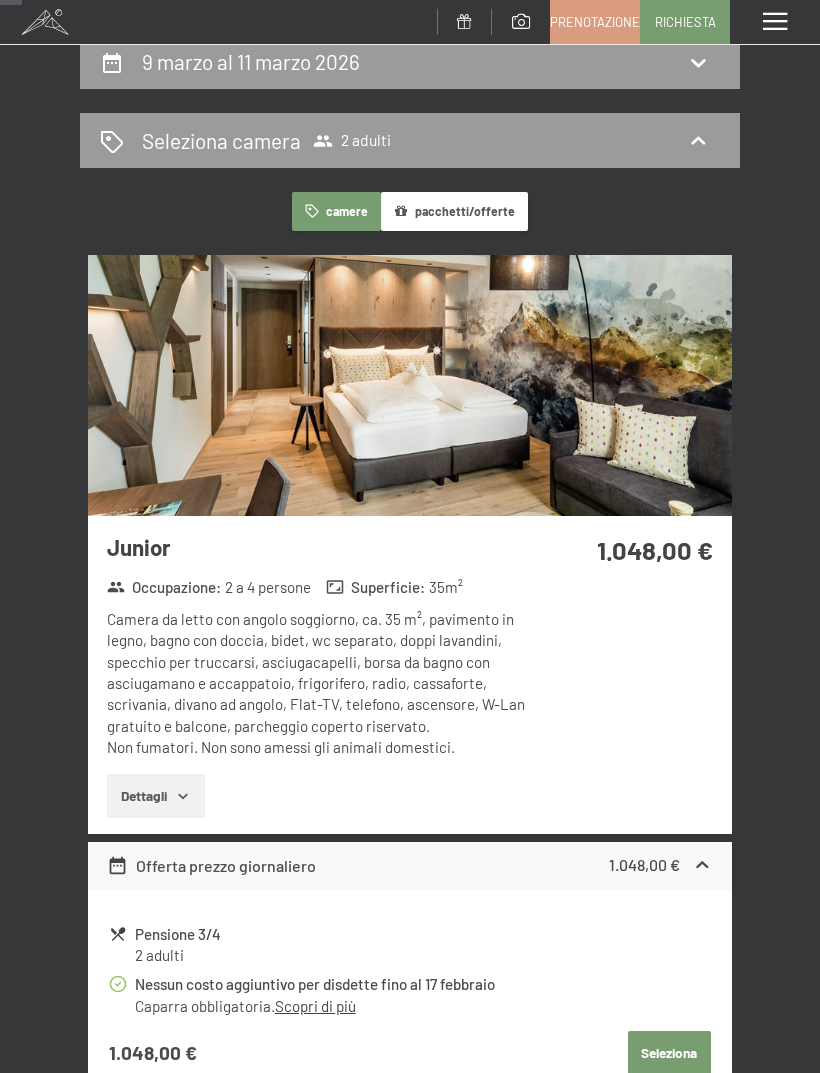 scroll, scrollTop: 0, scrollLeft: 0, axis: both 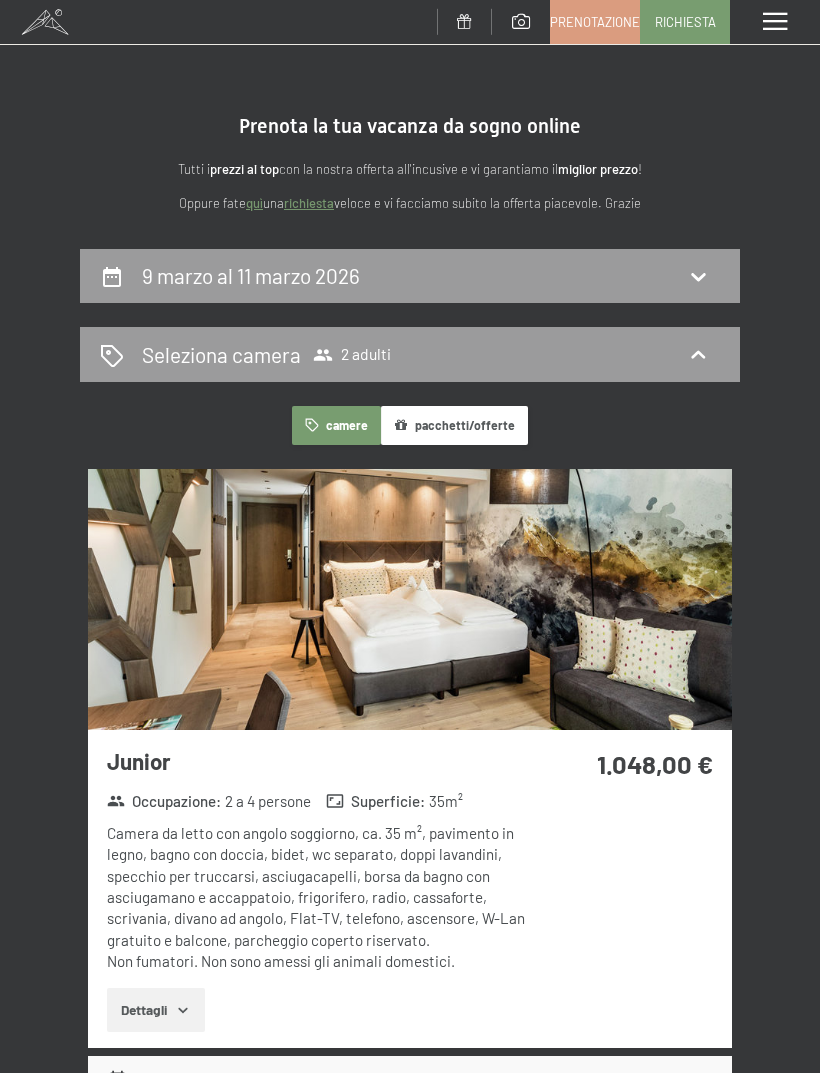 click on "9 marzo al 11 marzo 2026" at bounding box center [410, 276] 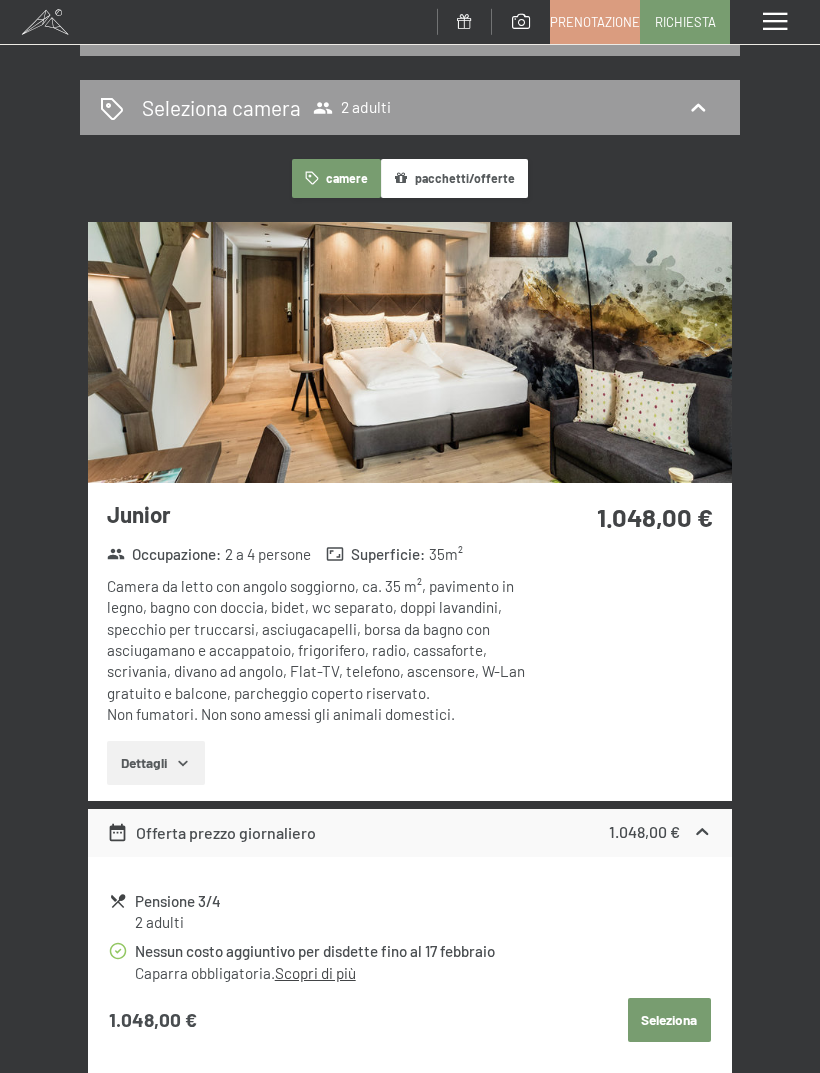 select on "[DATE]" 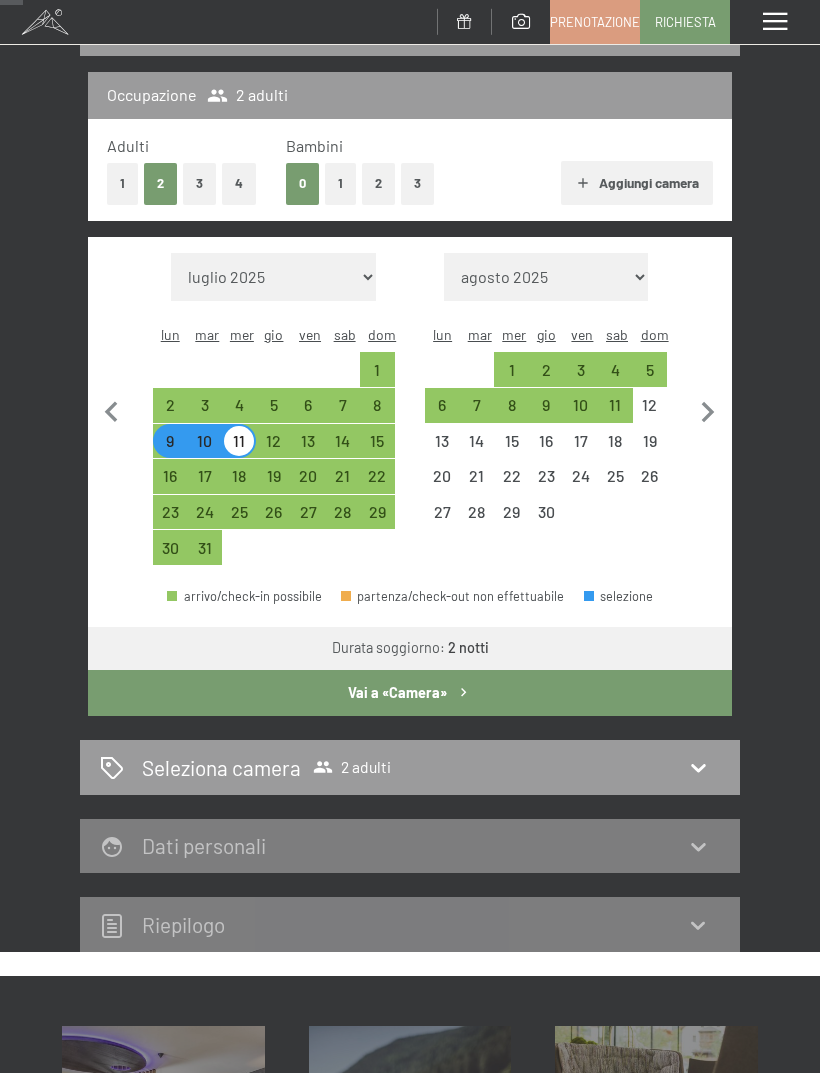 click 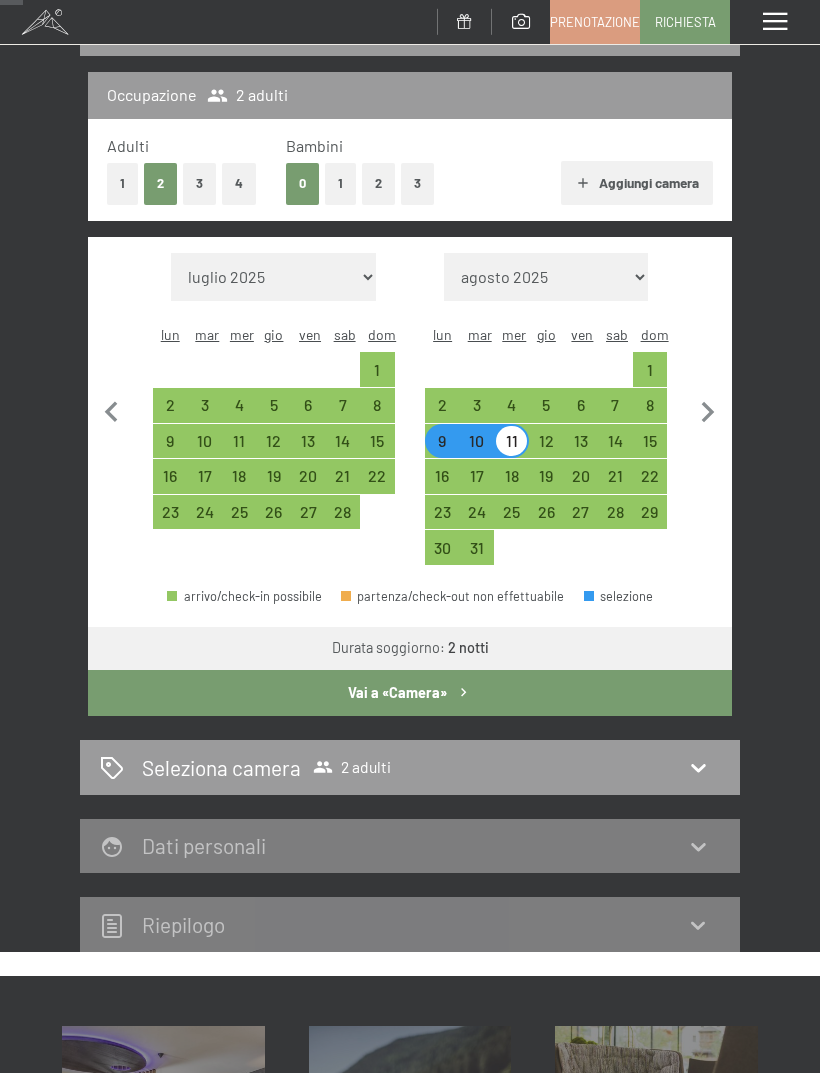 click on "7" at bounding box center [615, 412] 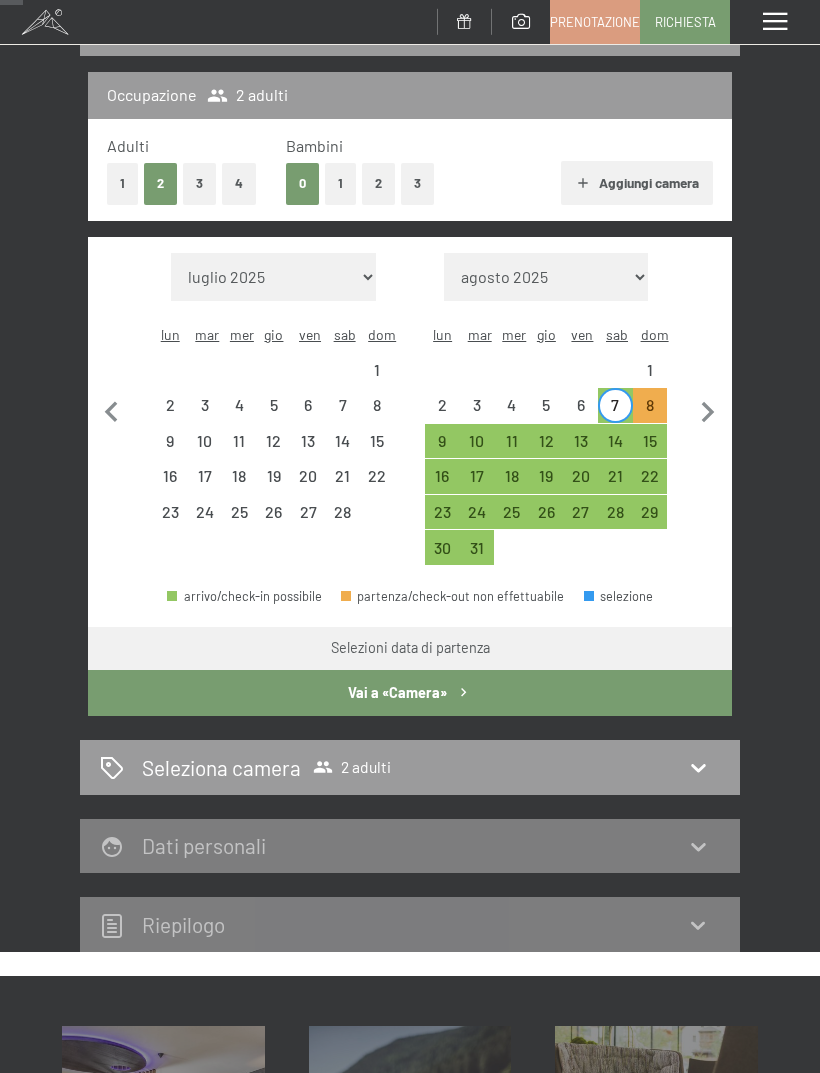 click on "8" at bounding box center (650, 412) 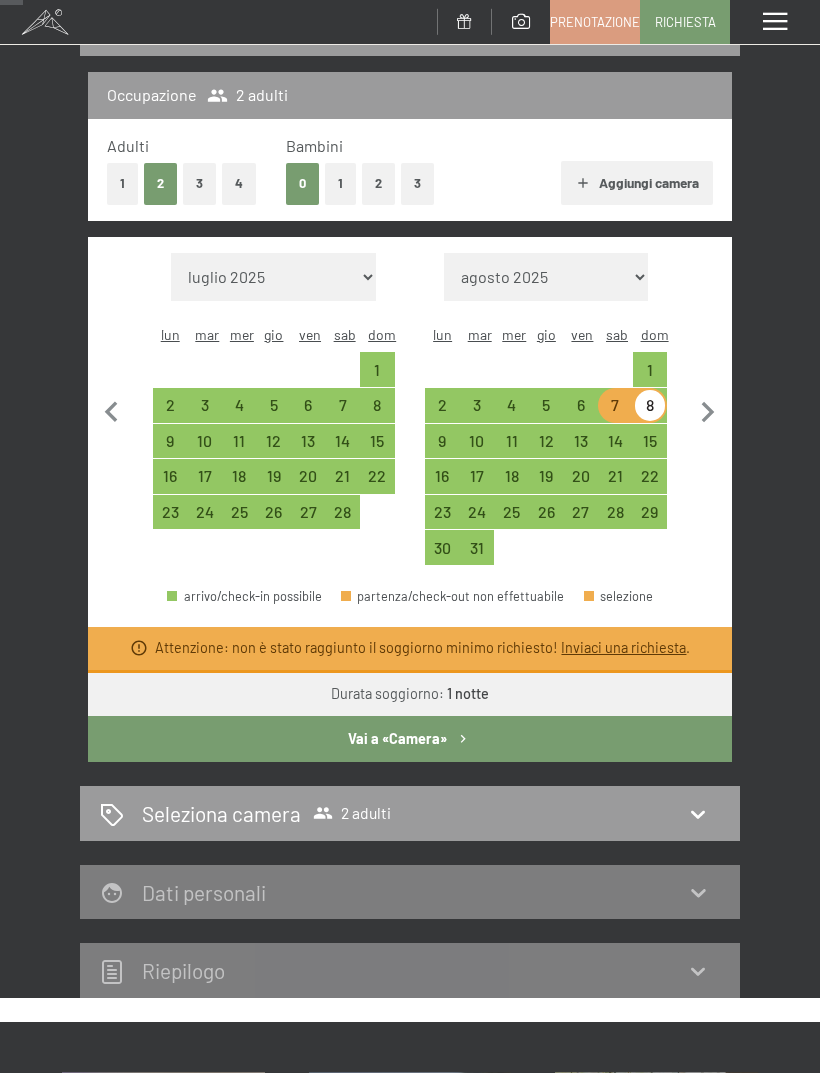 click at bounding box center (580, 369) 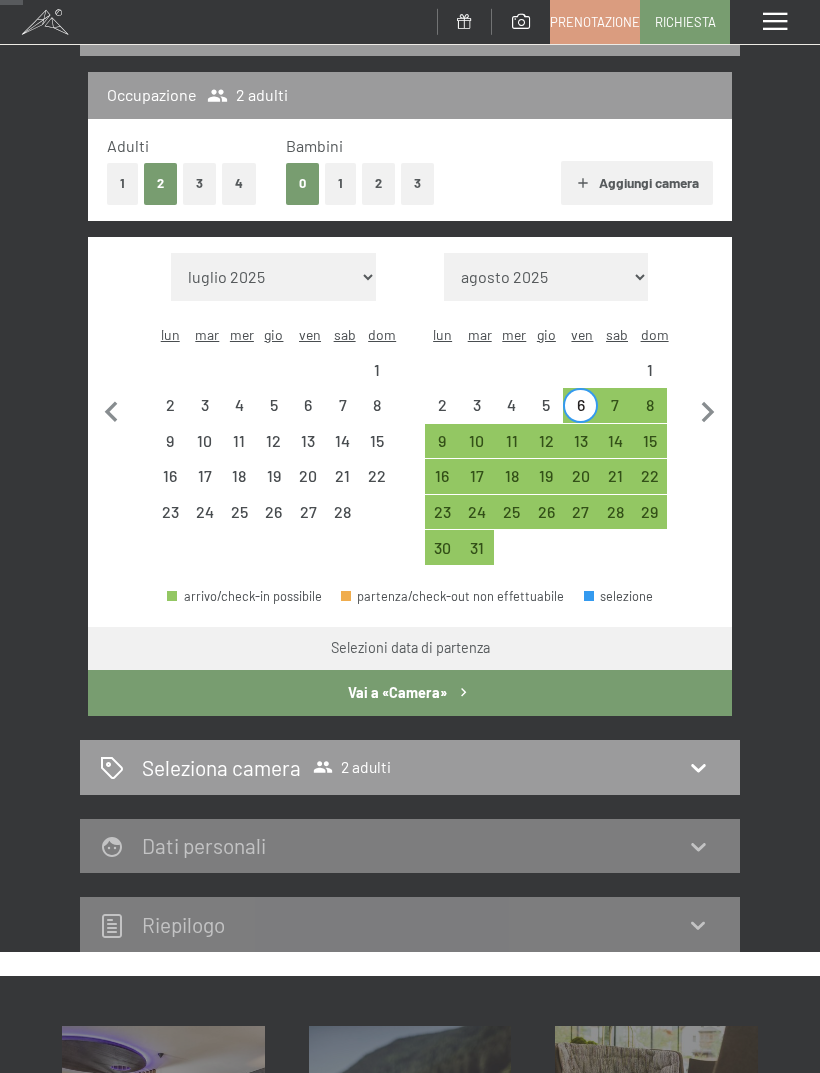 click on "8" at bounding box center [650, 412] 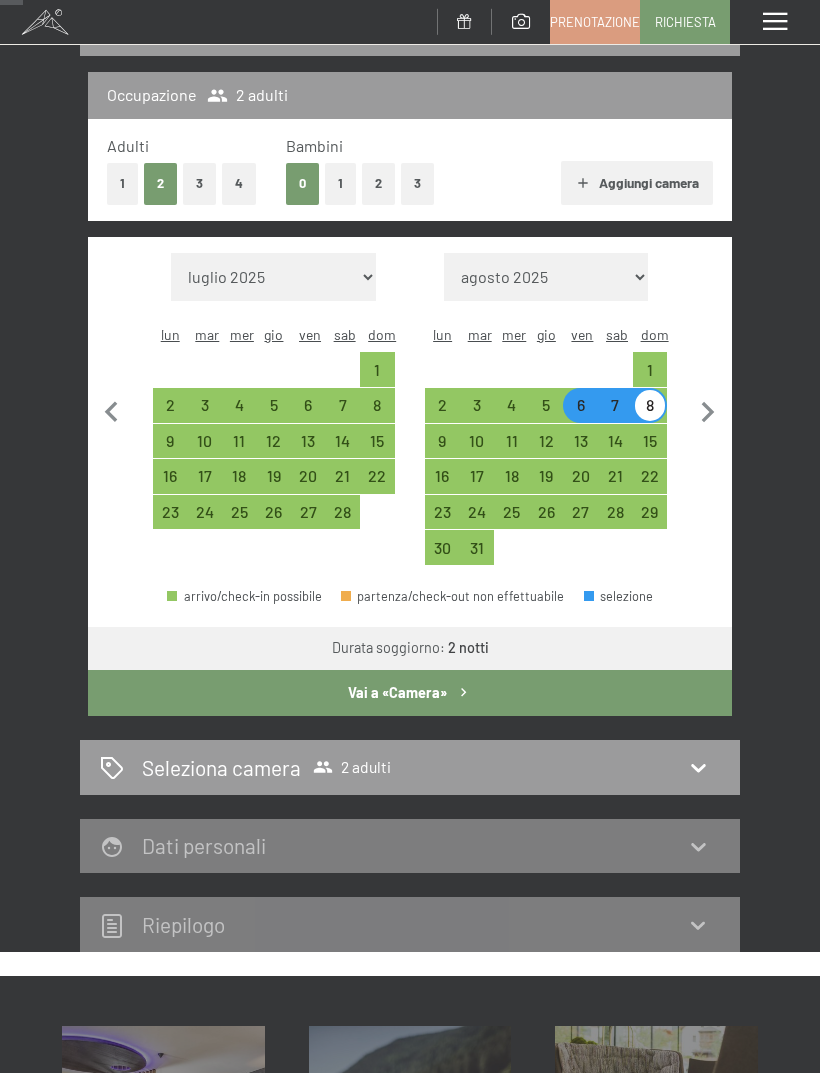 click on "Vai a «Camera»" at bounding box center (410, 693) 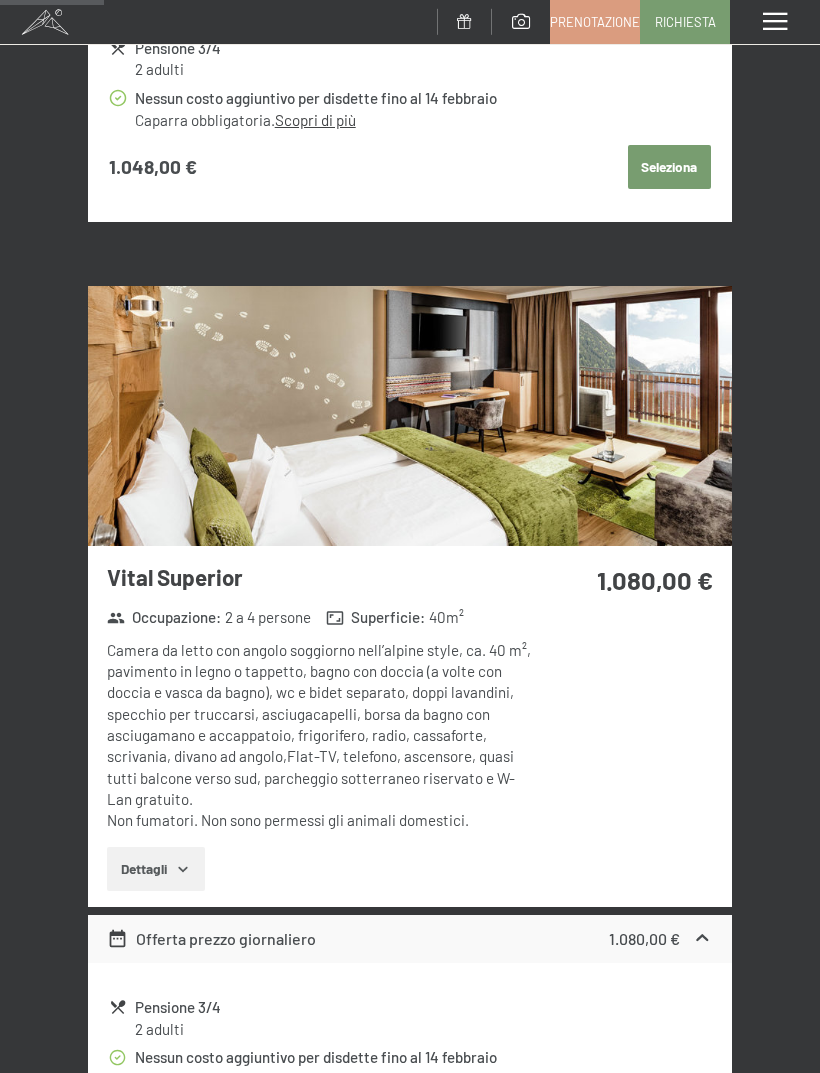 scroll, scrollTop: 1101, scrollLeft: 0, axis: vertical 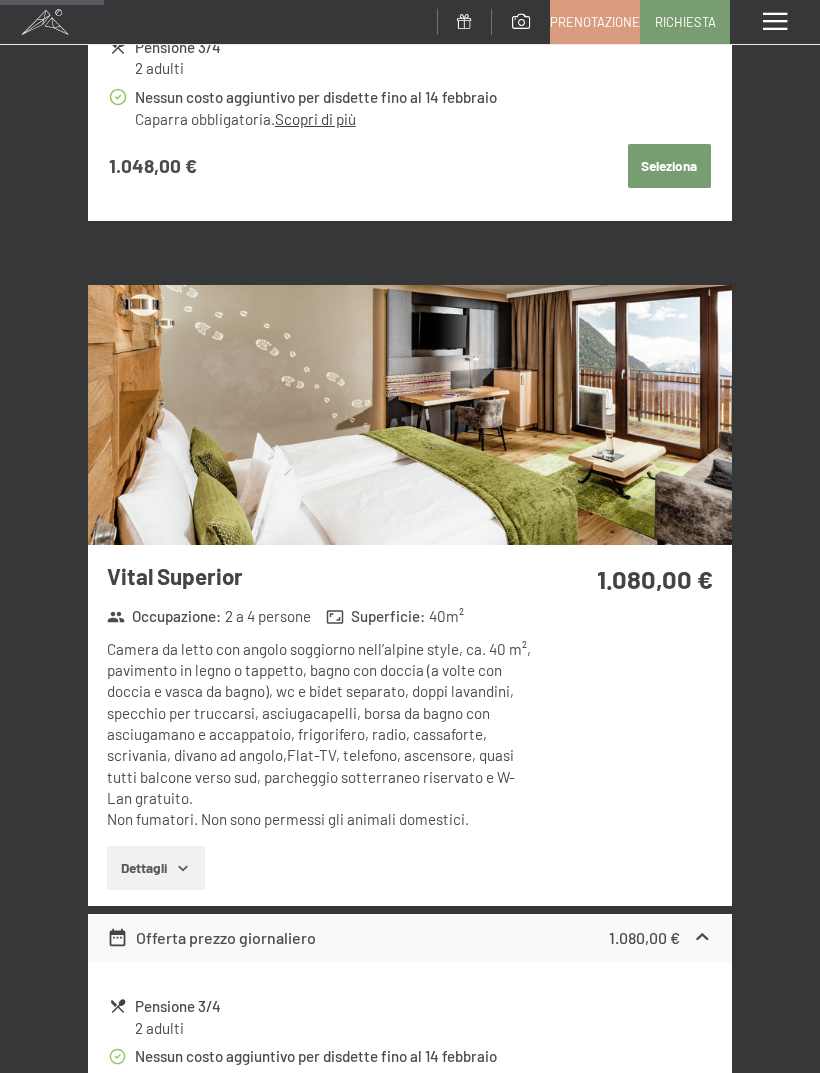 click at bounding box center [410, 415] 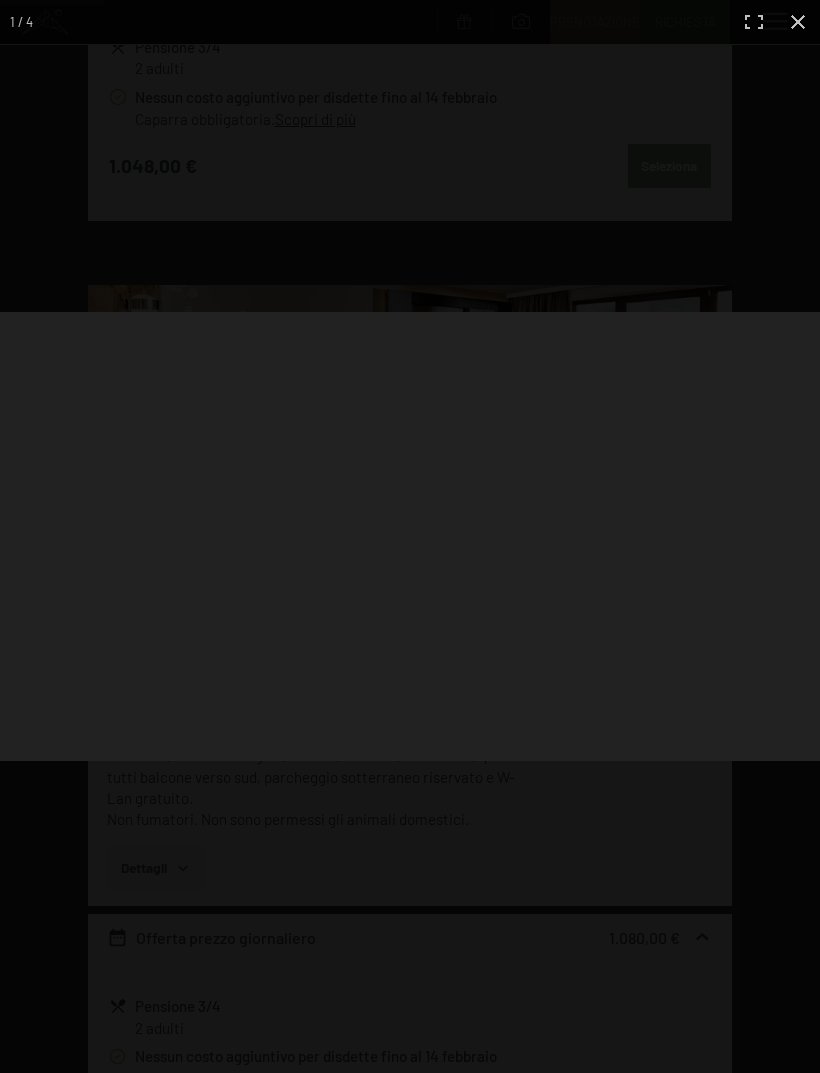 click at bounding box center (410, 536) 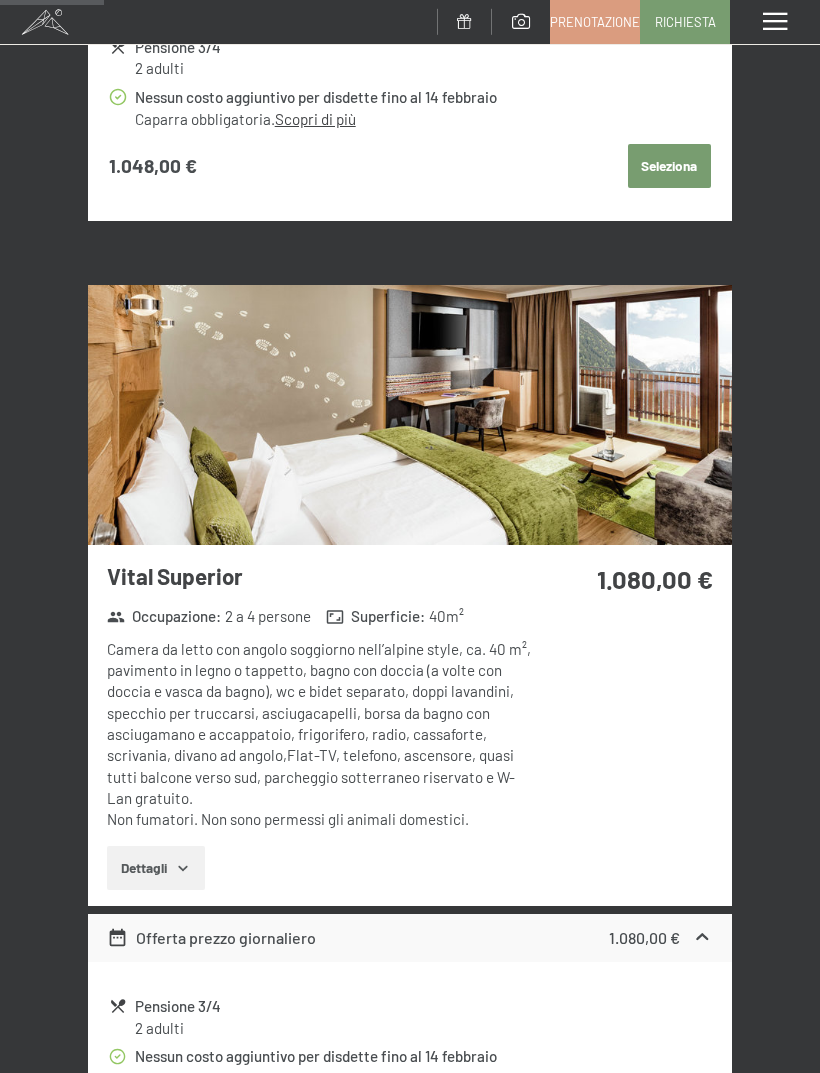 click on "Dettagli" at bounding box center (155, 868) 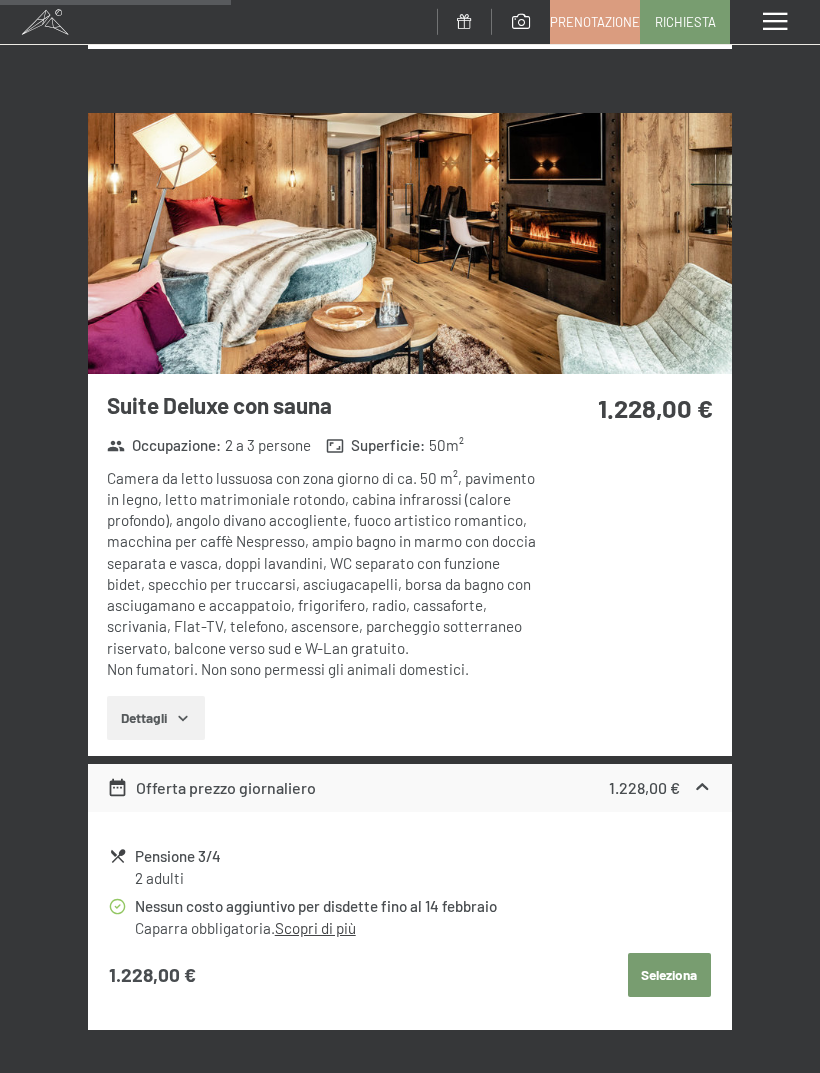 scroll, scrollTop: 2515, scrollLeft: 0, axis: vertical 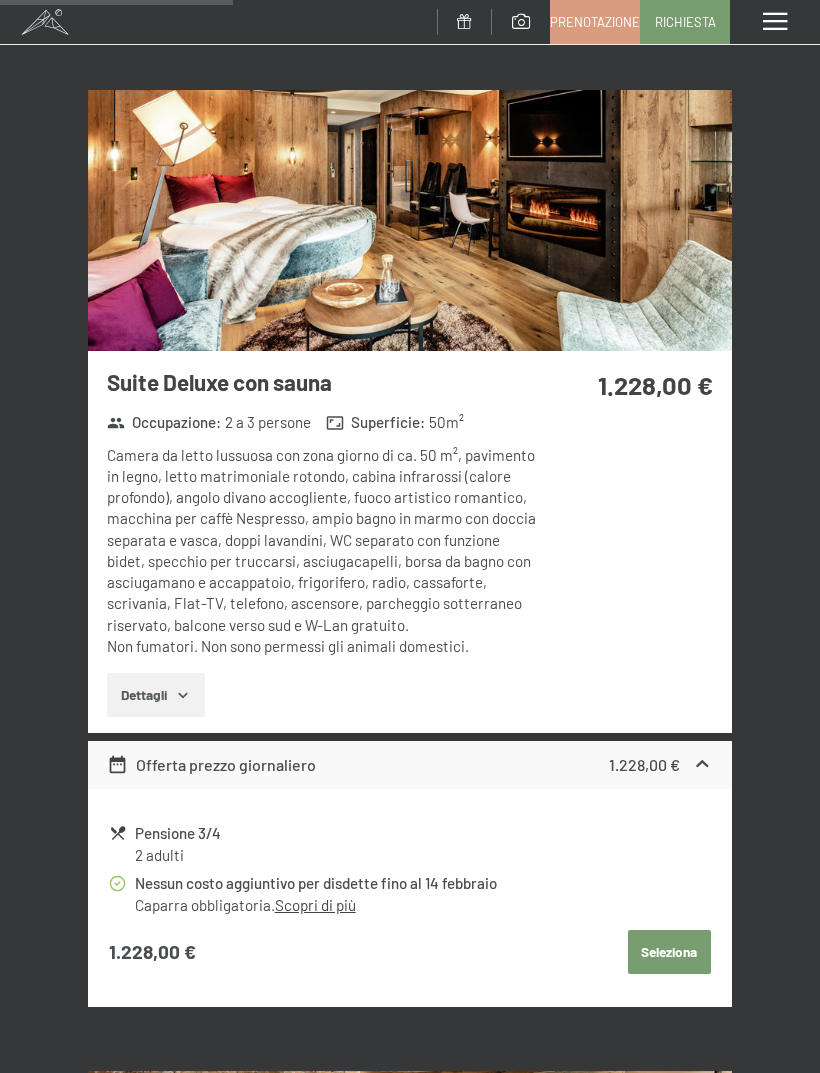 click on "Dettagli" at bounding box center (155, 695) 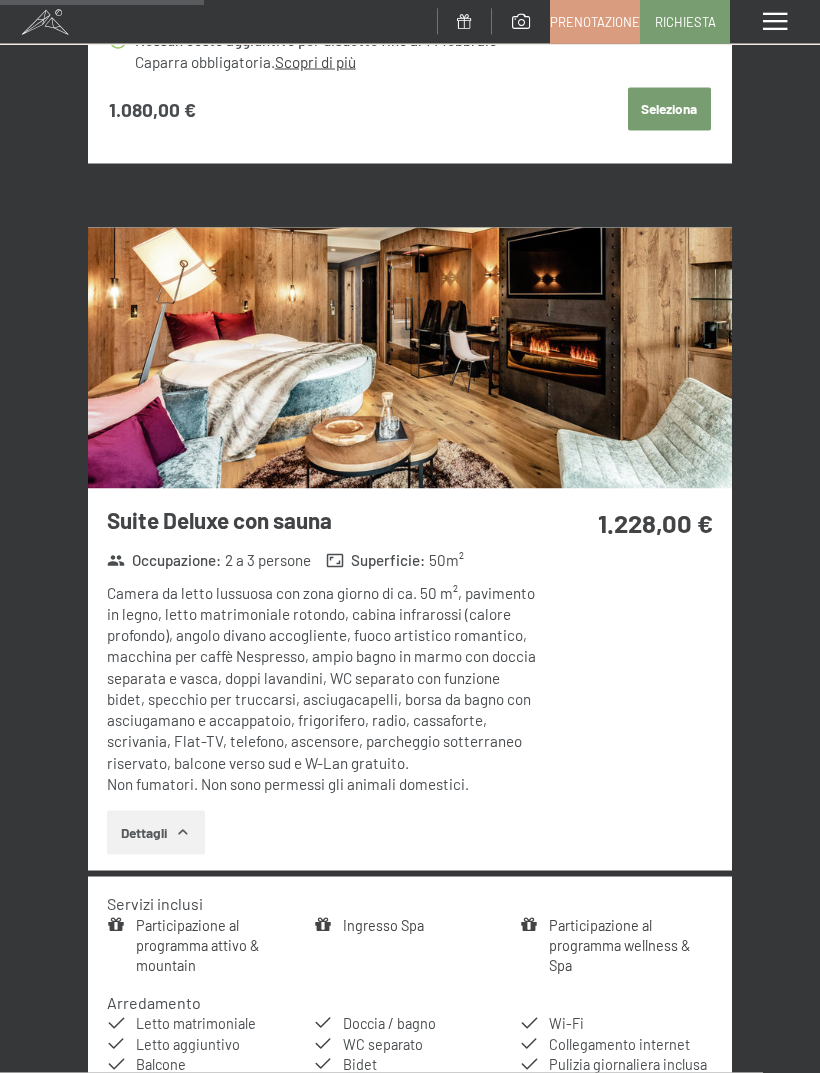 scroll, scrollTop: 2198, scrollLeft: 0, axis: vertical 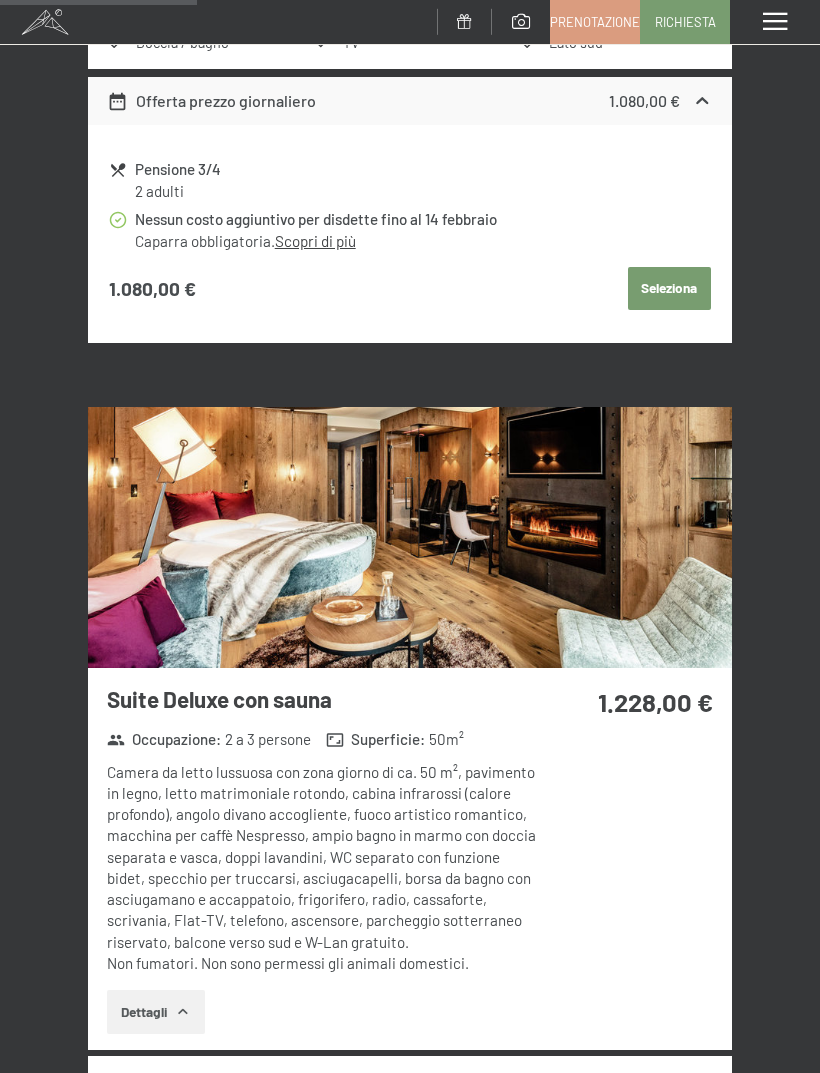 click at bounding box center [410, 537] 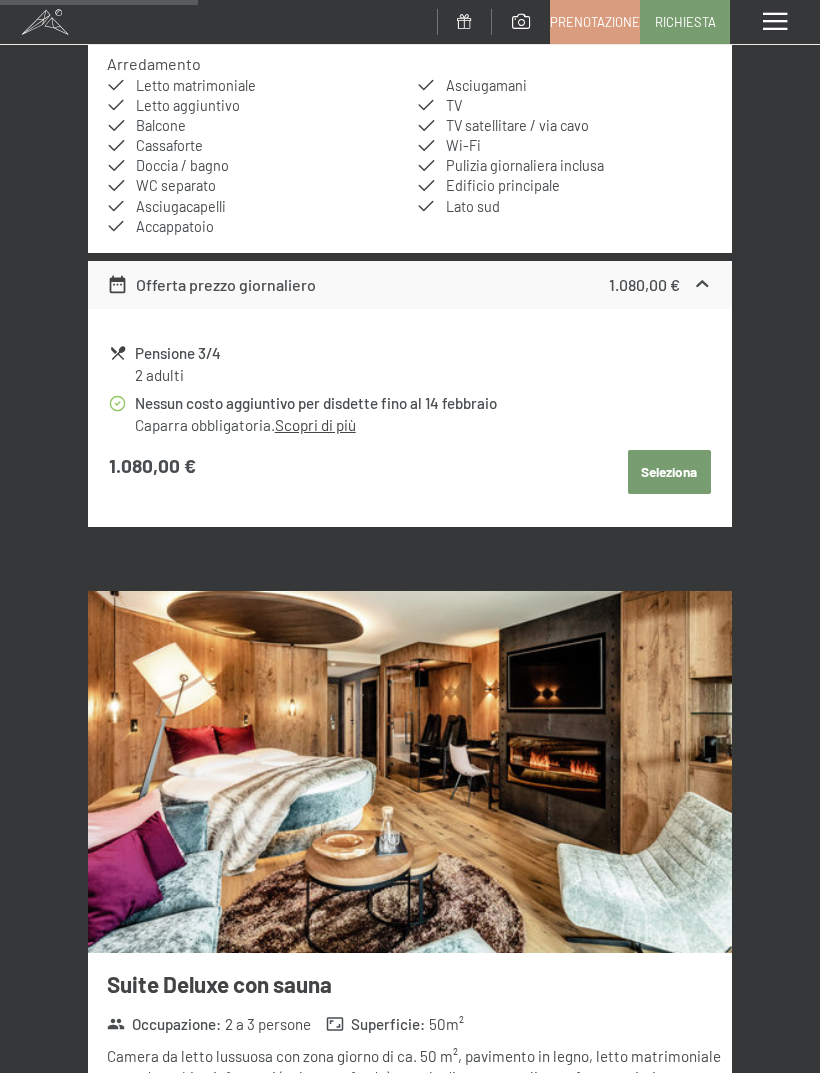 scroll, scrollTop: 2218, scrollLeft: 0, axis: vertical 